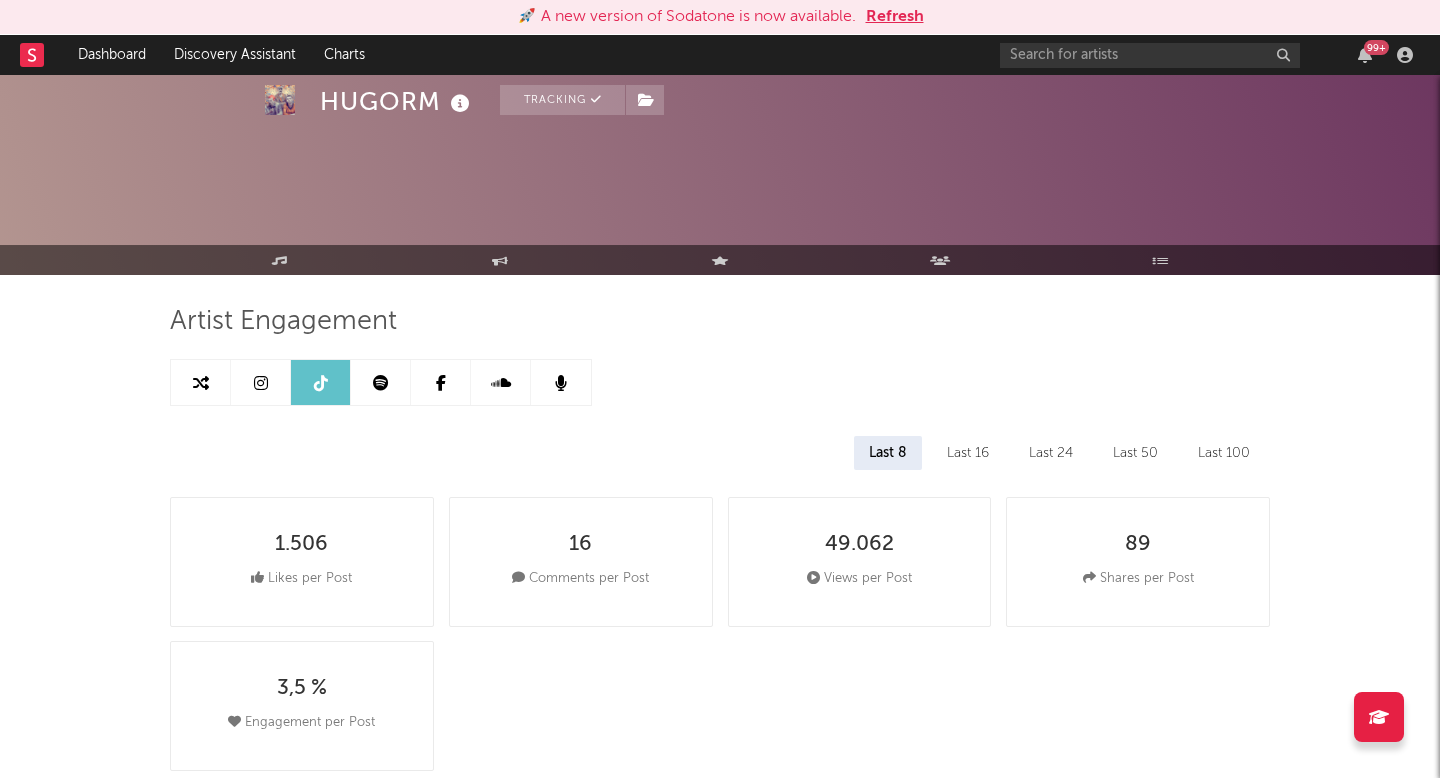 select on "1m" 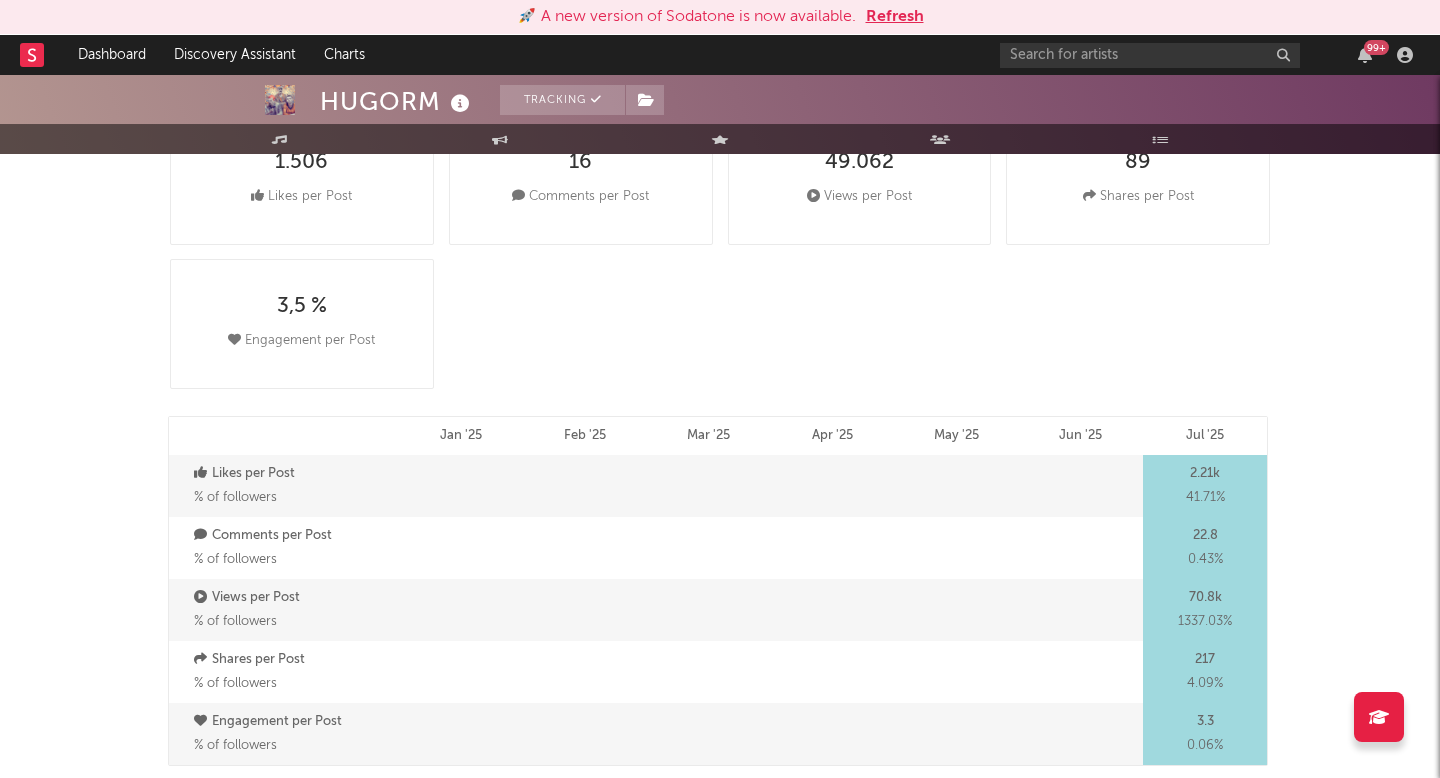 scroll, scrollTop: 0, scrollLeft: 0, axis: both 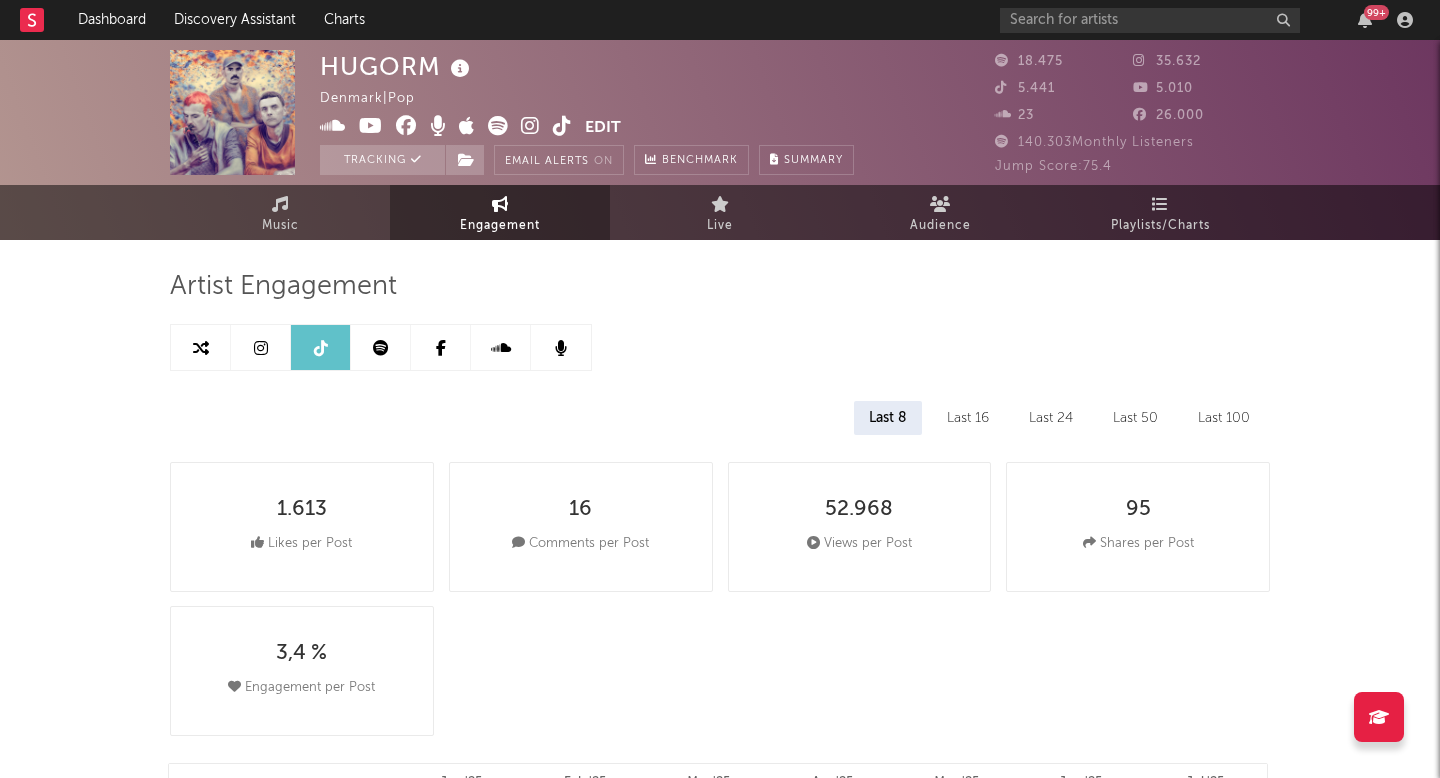 select on "6m" 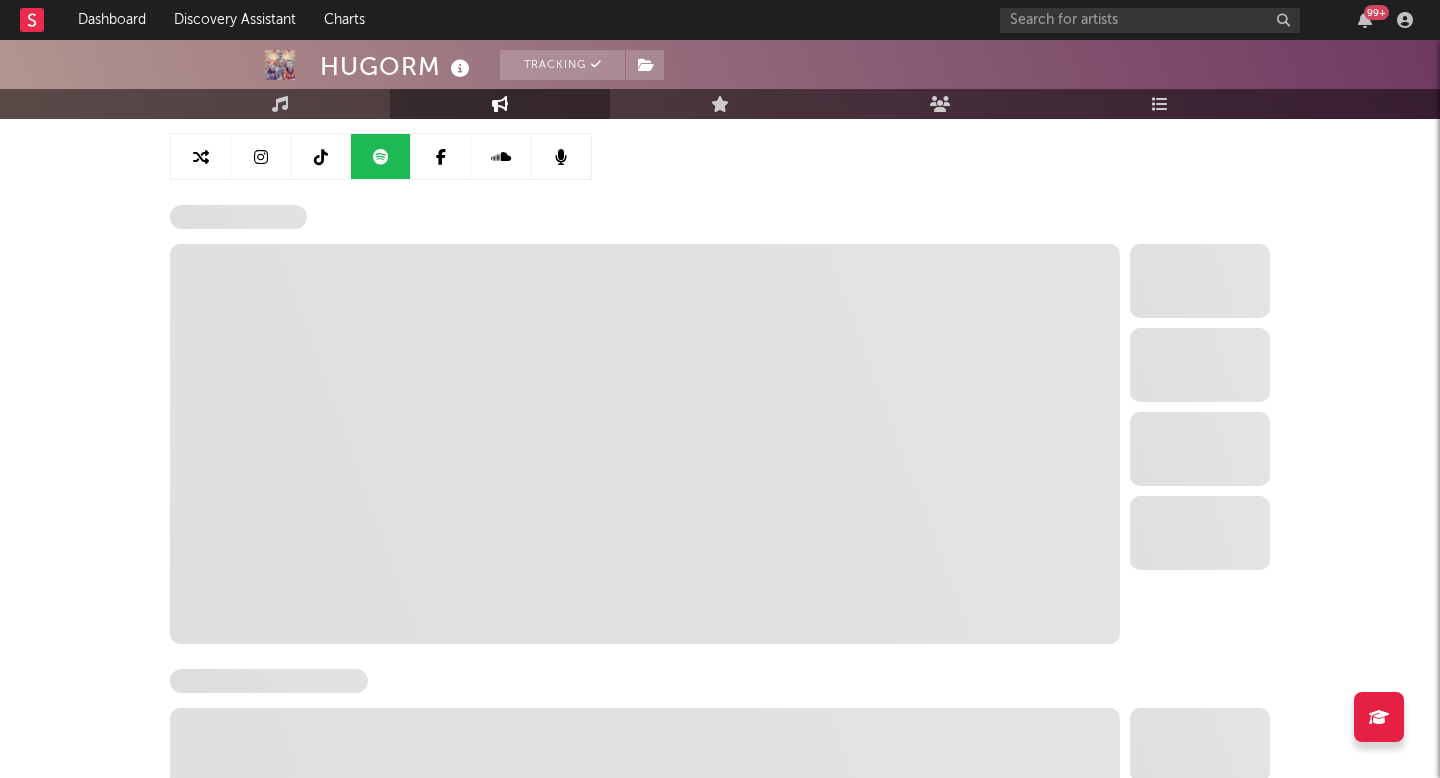 scroll, scrollTop: 192, scrollLeft: 0, axis: vertical 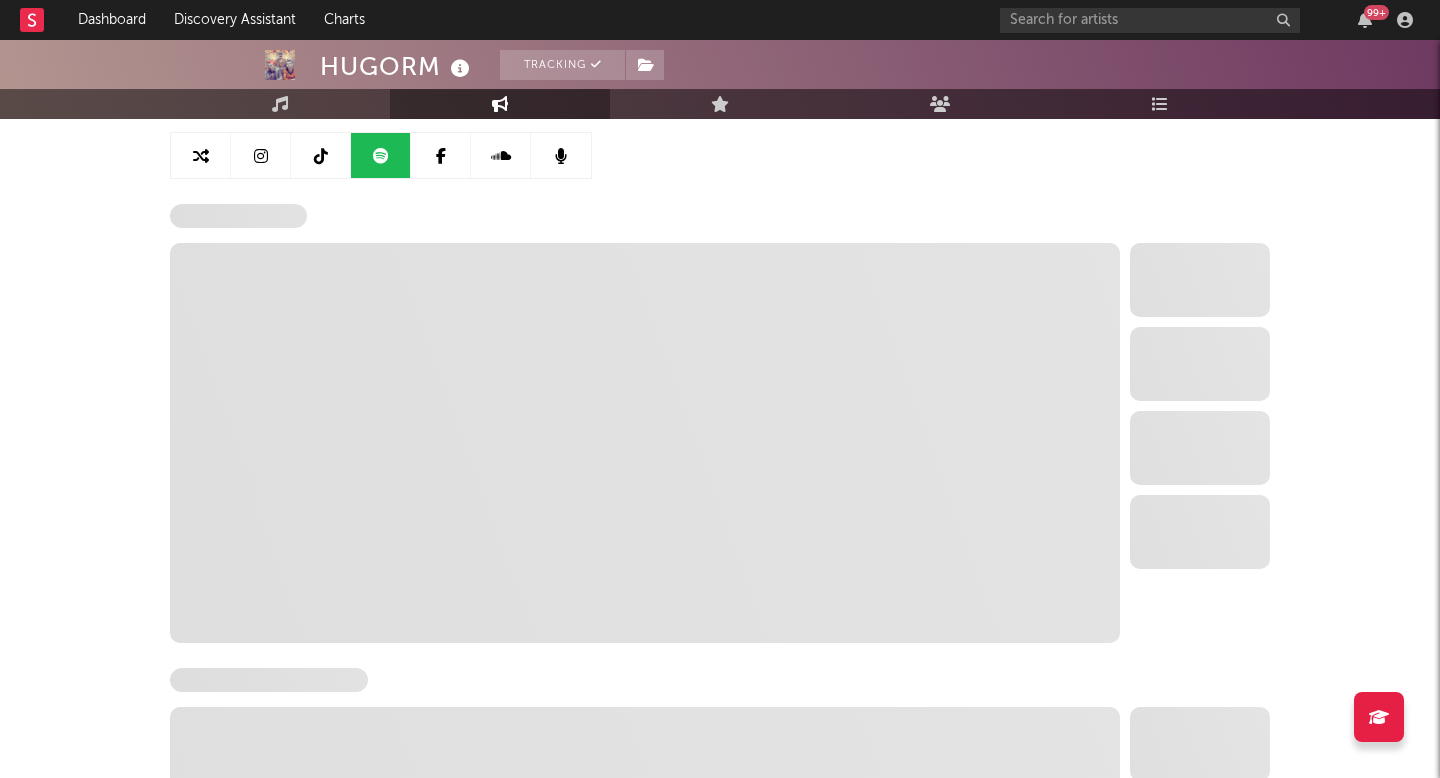 select on "6m" 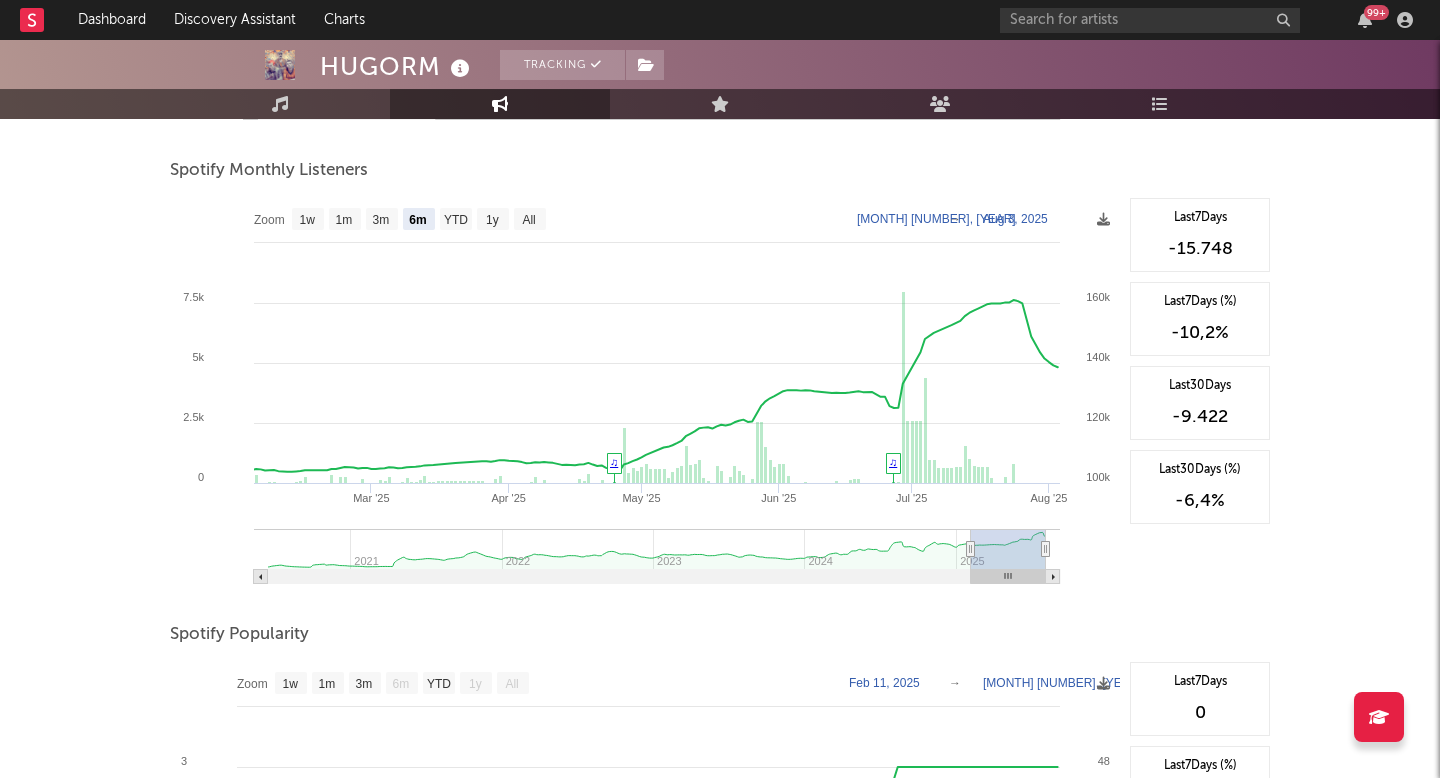 scroll, scrollTop: 706, scrollLeft: 0, axis: vertical 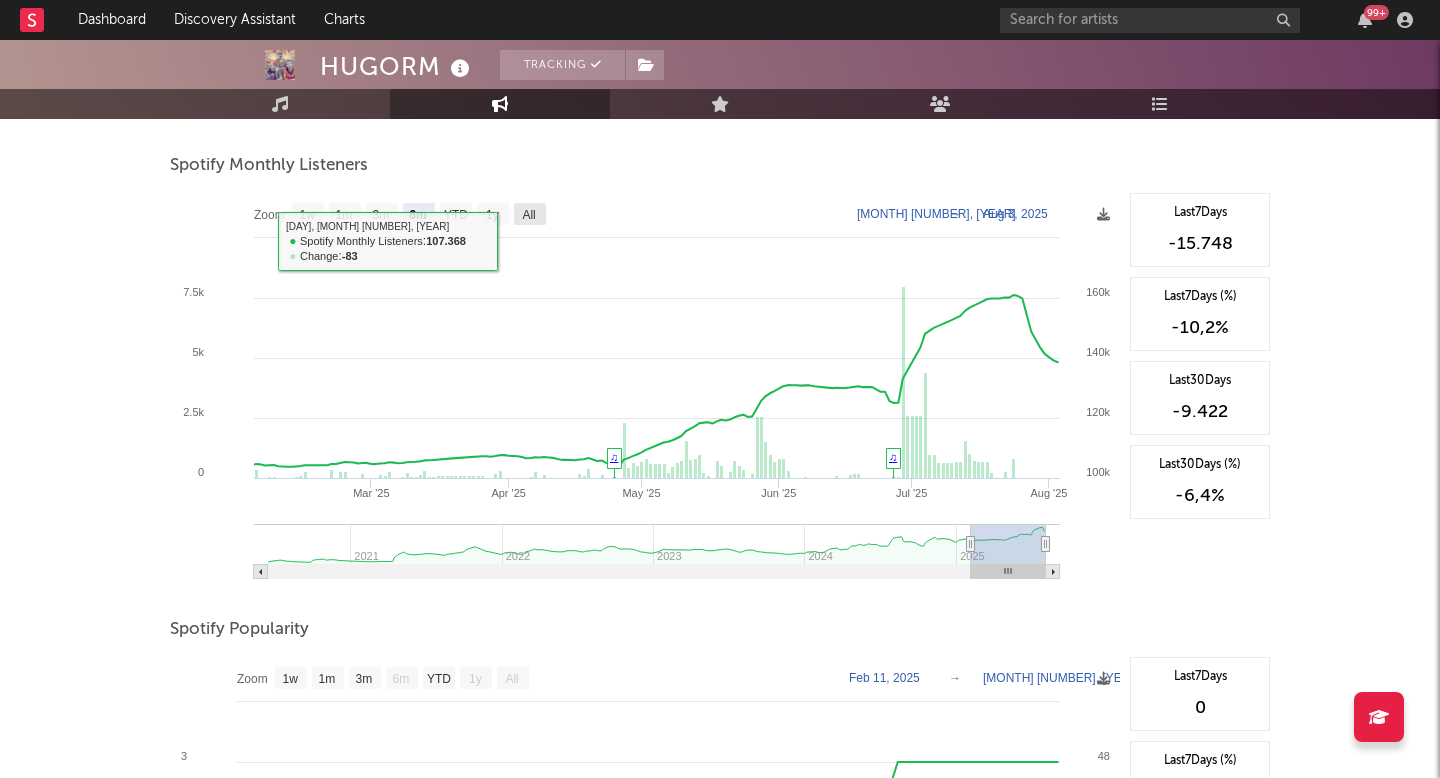 click on "All" 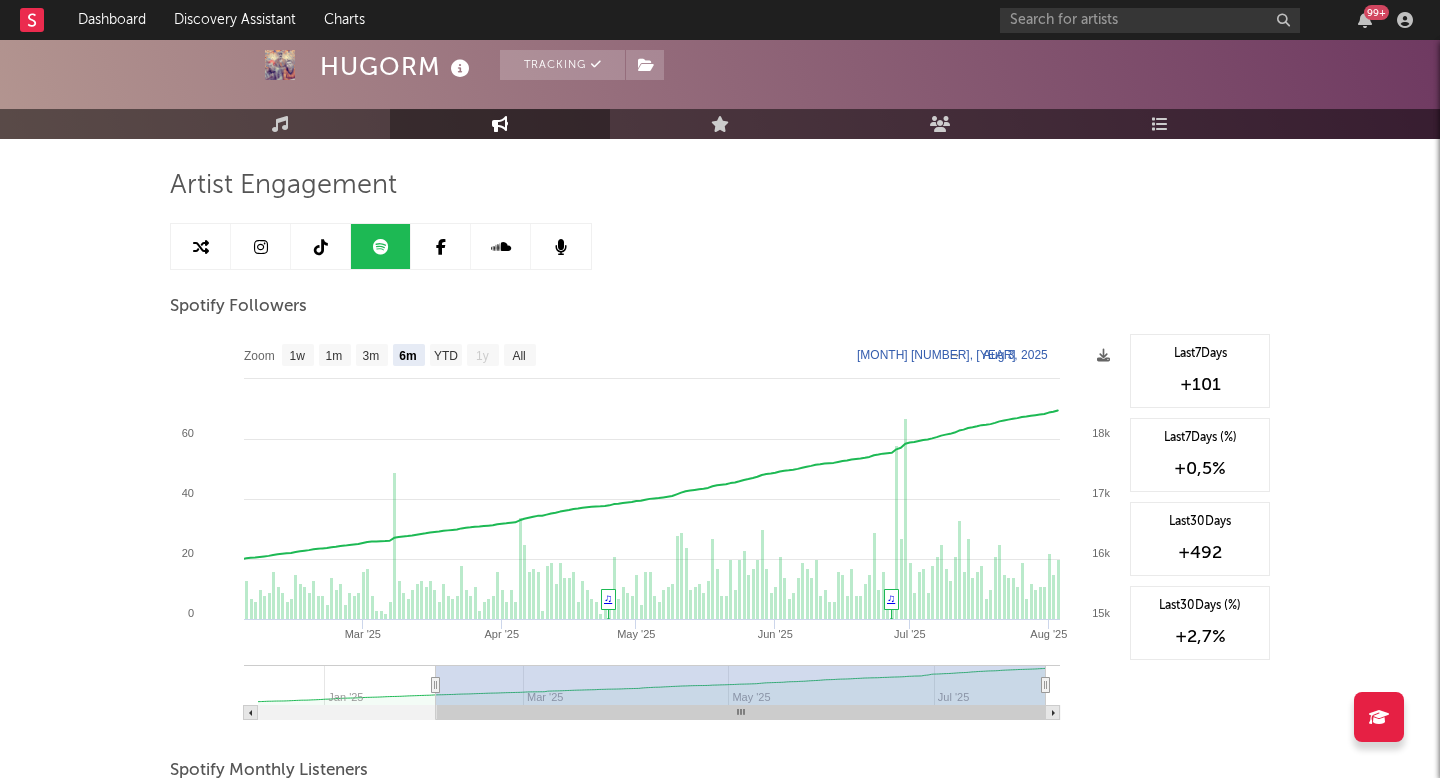 scroll, scrollTop: 97, scrollLeft: 0, axis: vertical 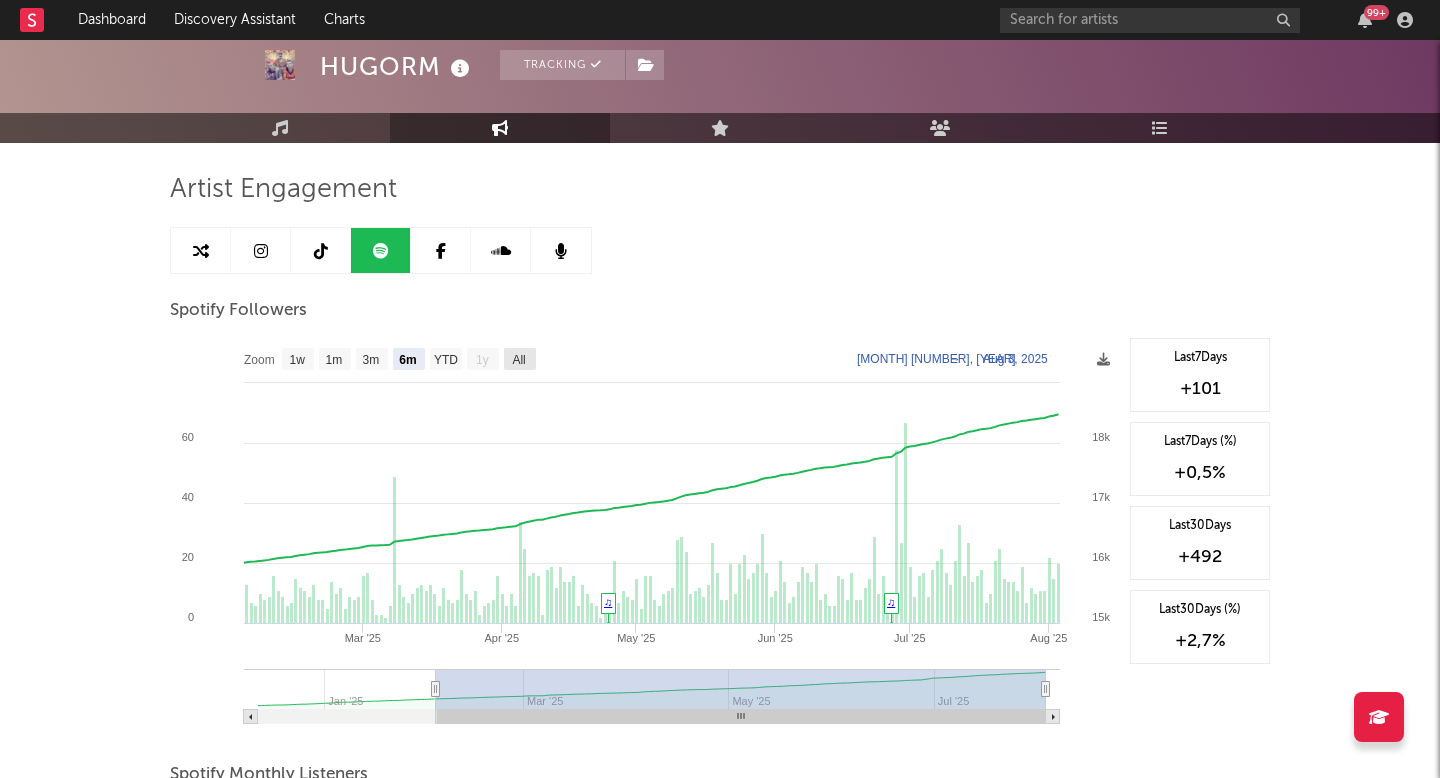 click on "All" 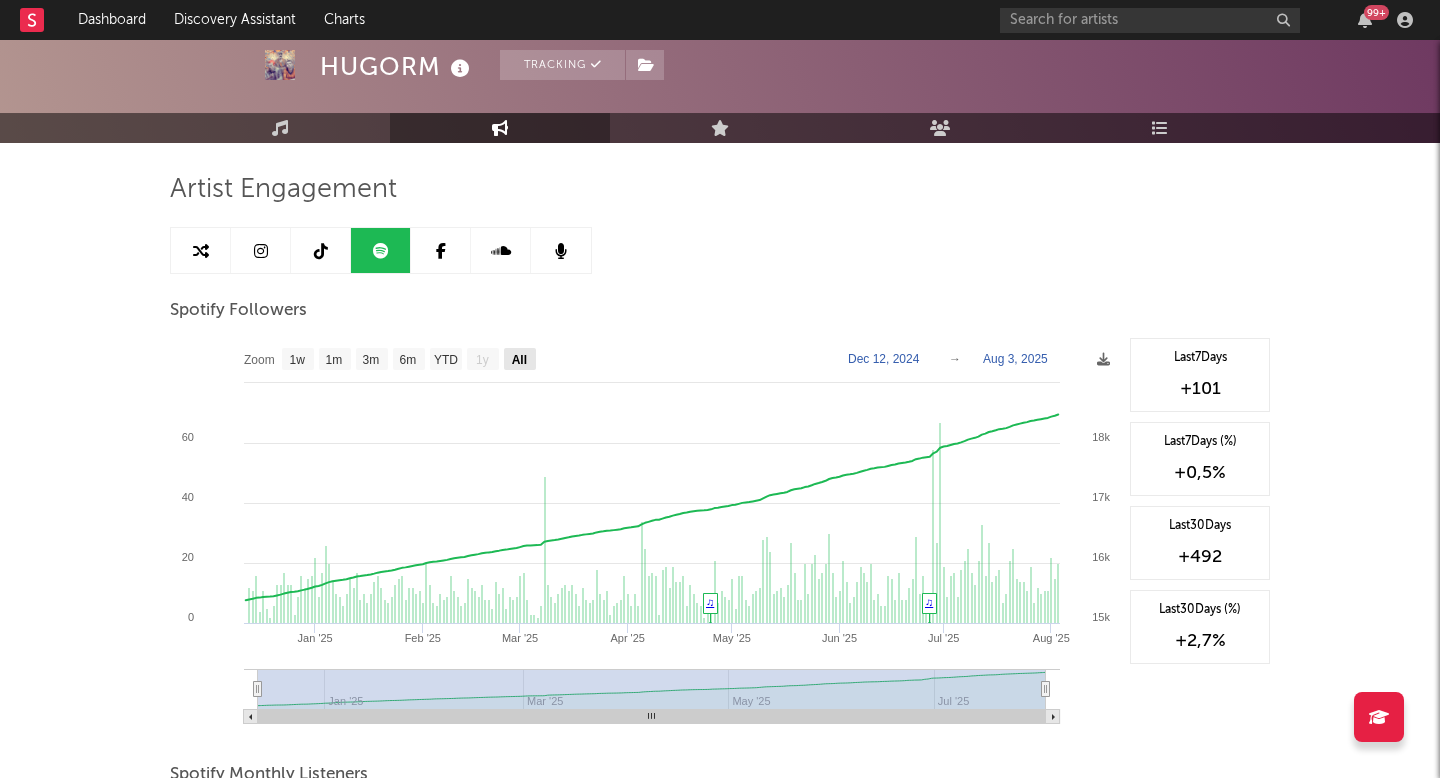click on "All" 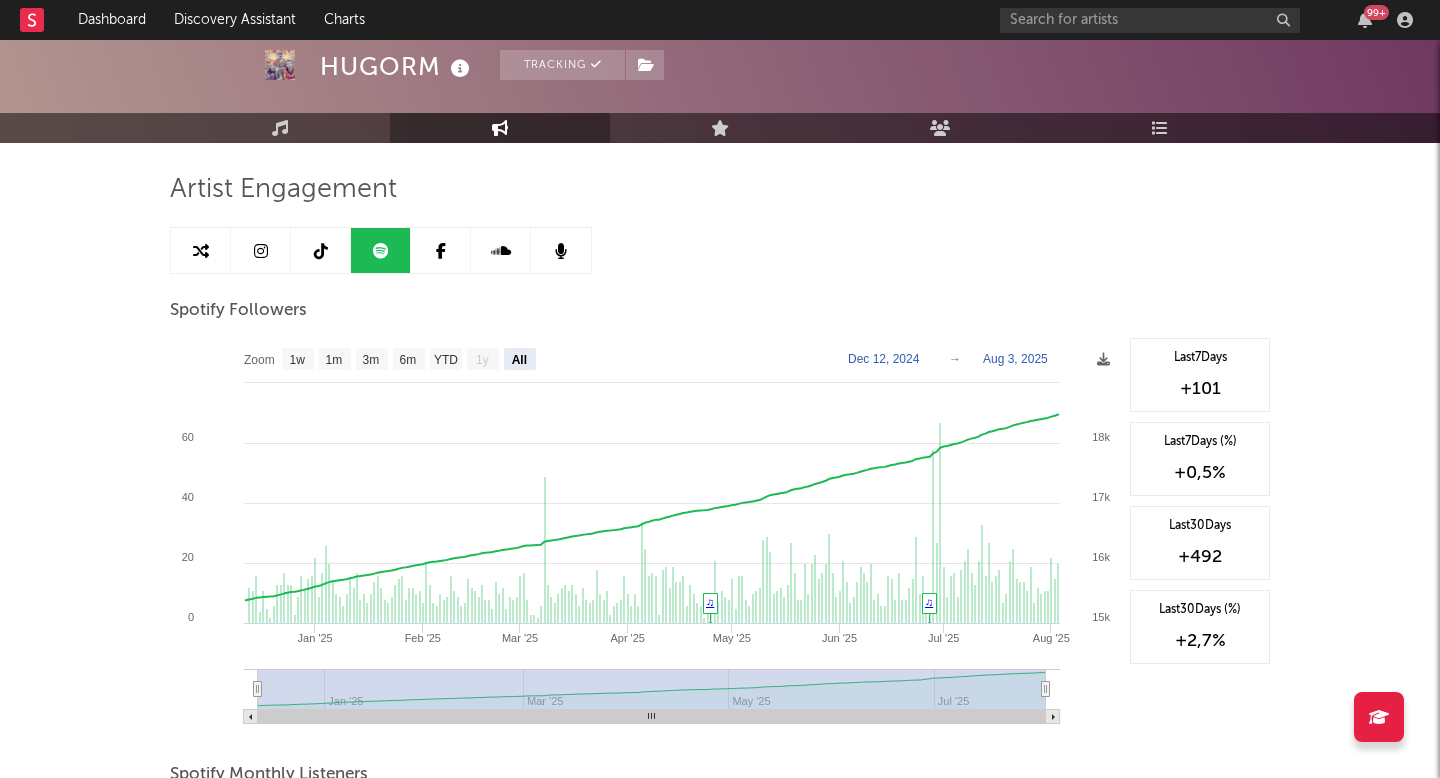 click 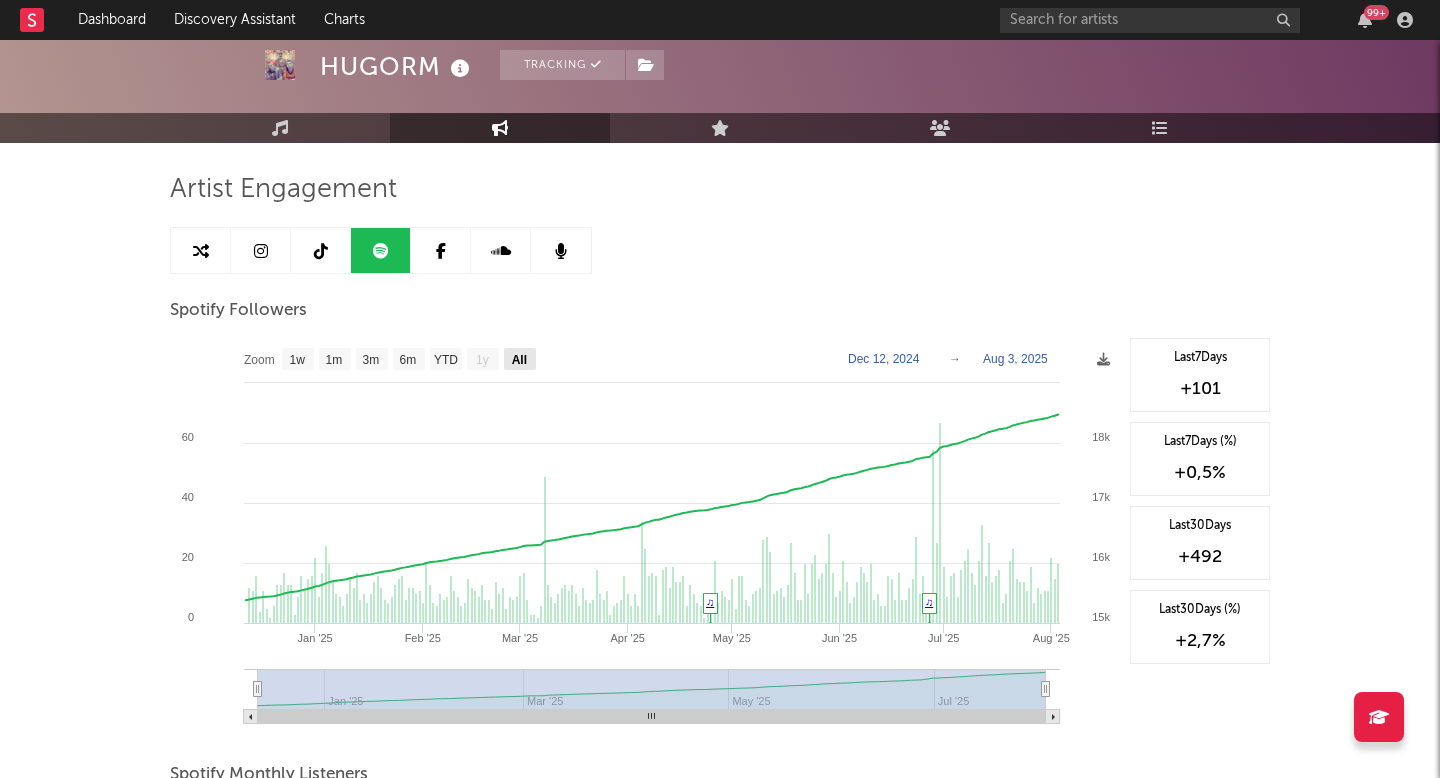 click on "All" 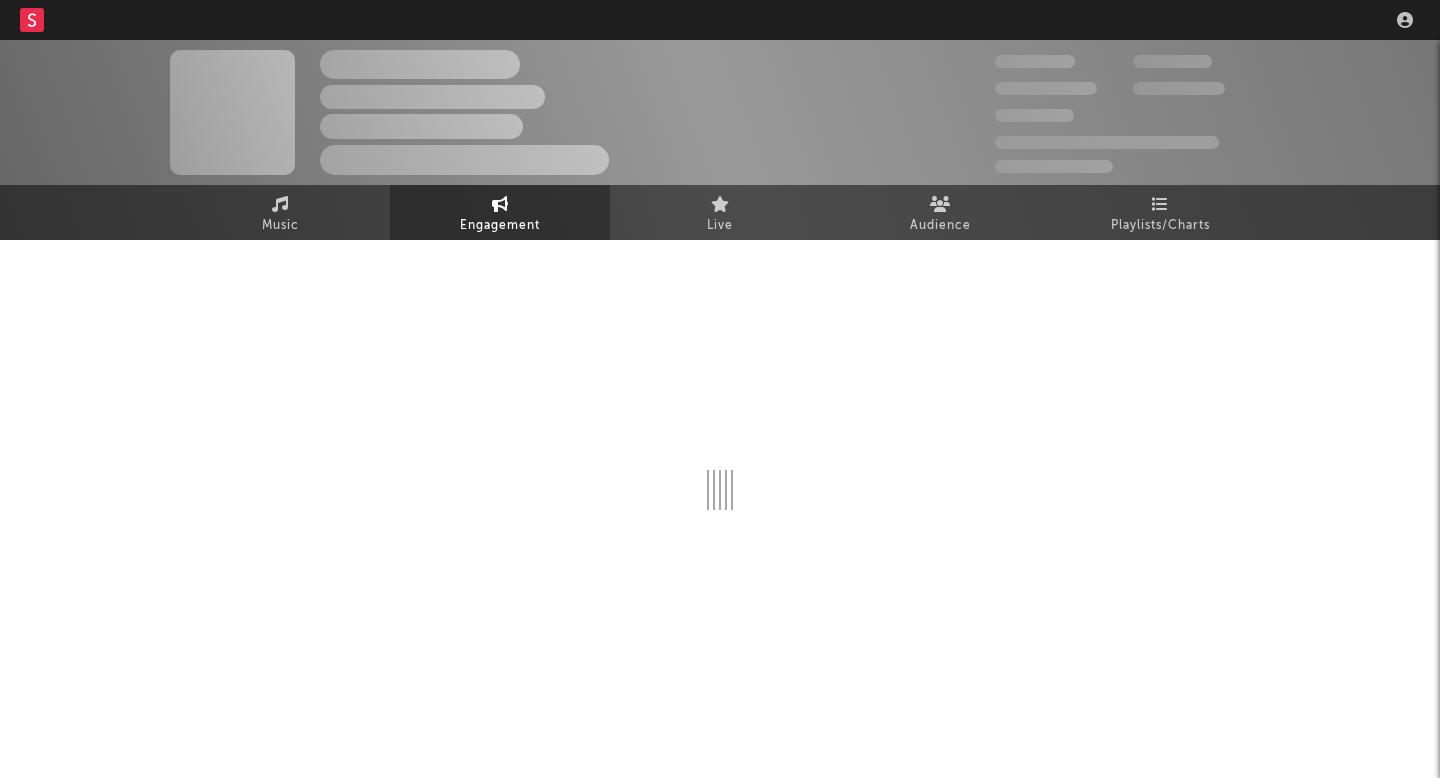 scroll, scrollTop: 0, scrollLeft: 0, axis: both 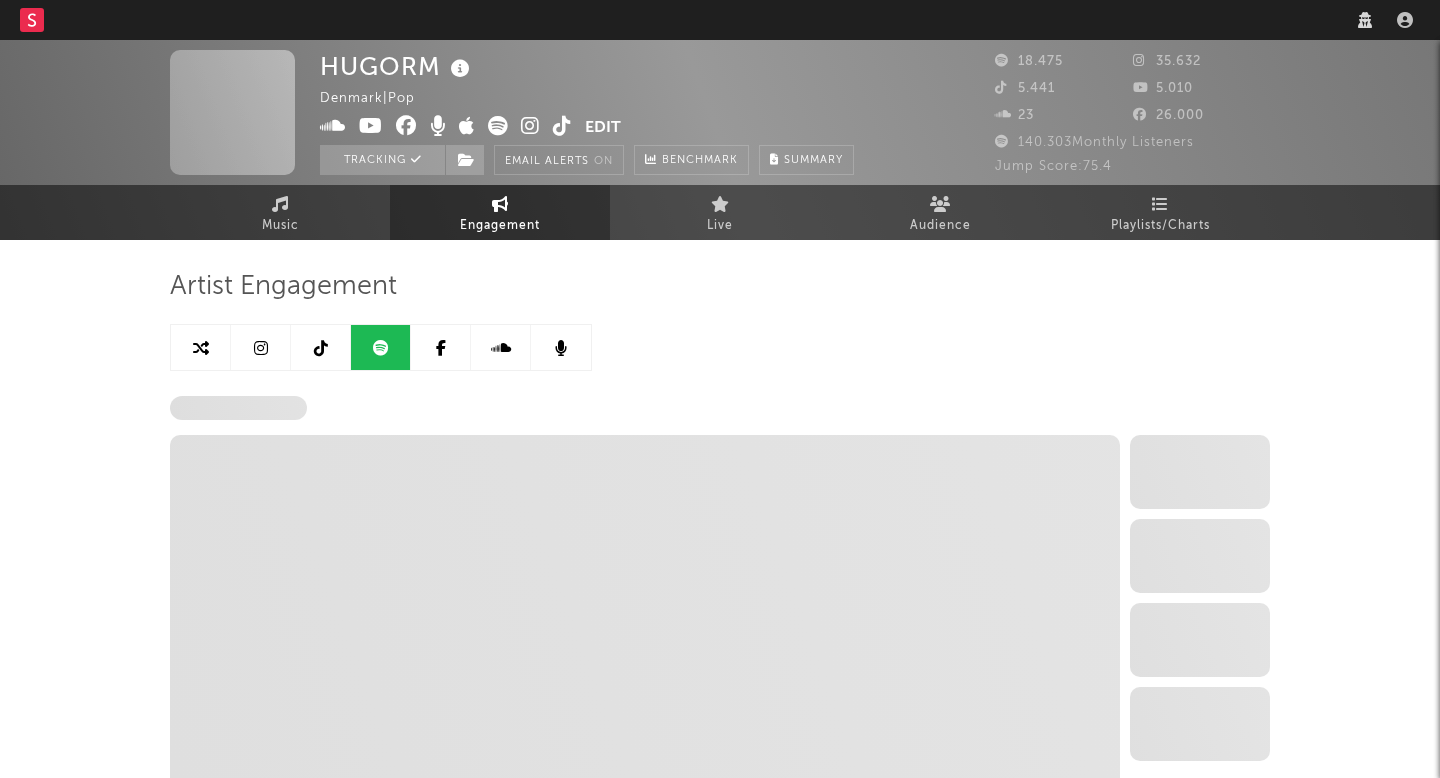 select on "6m" 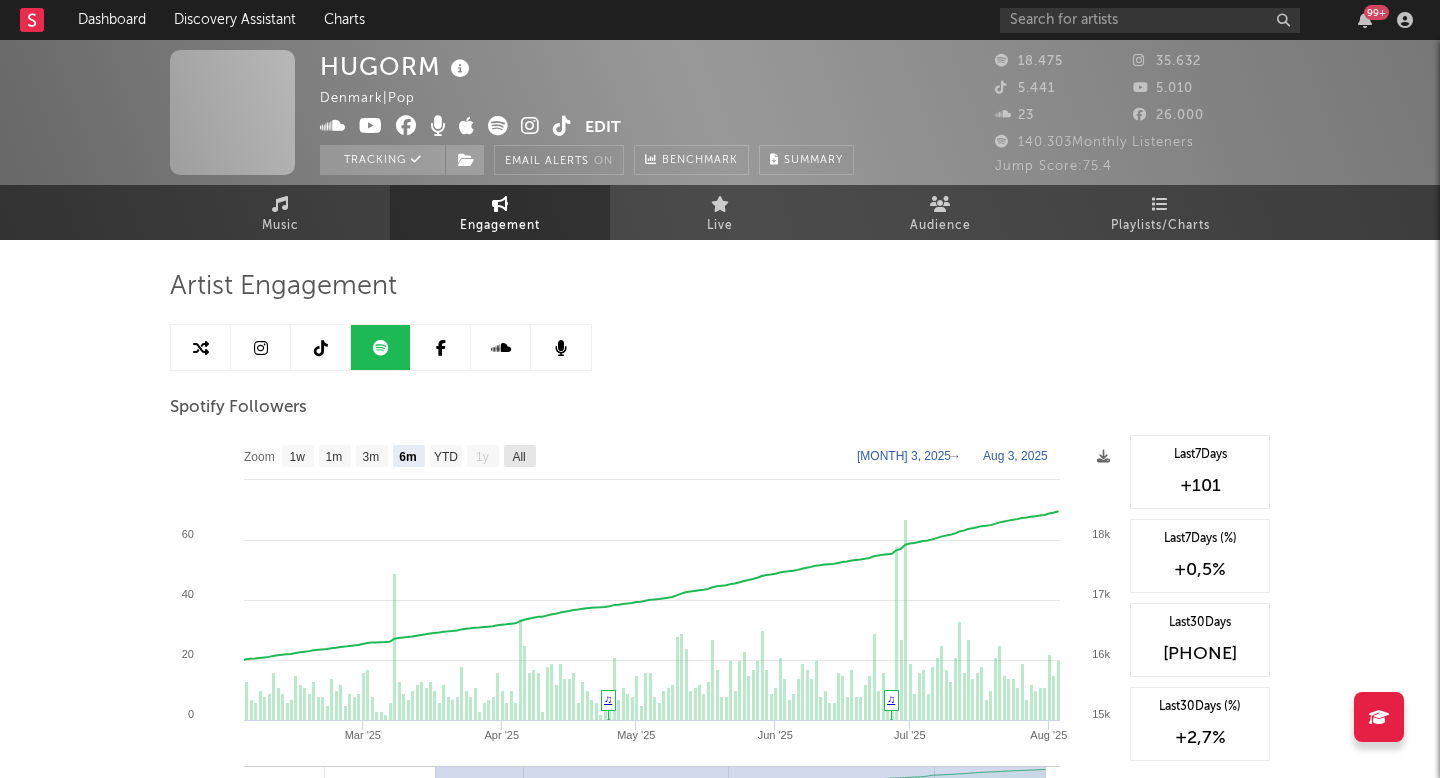 click on "All" 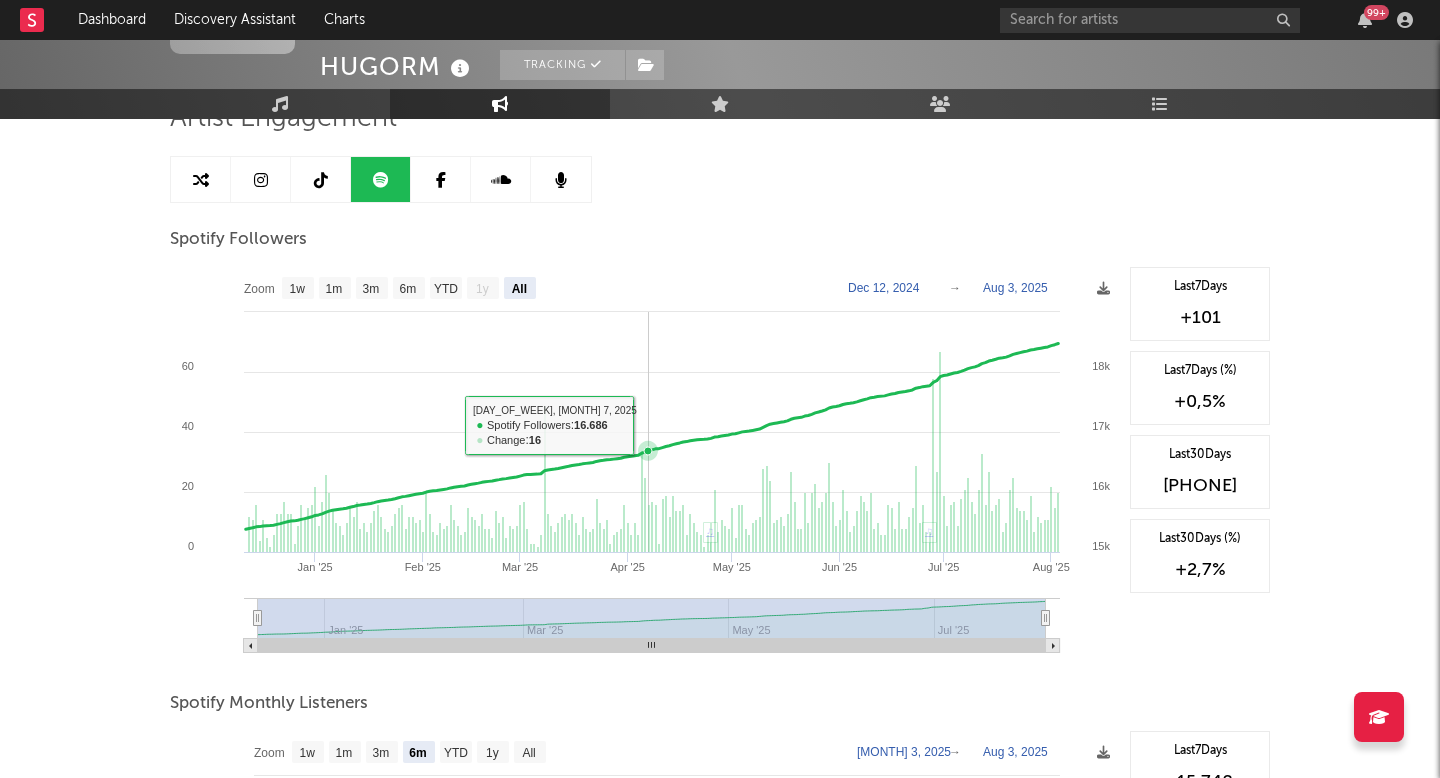 scroll, scrollTop: 173, scrollLeft: 0, axis: vertical 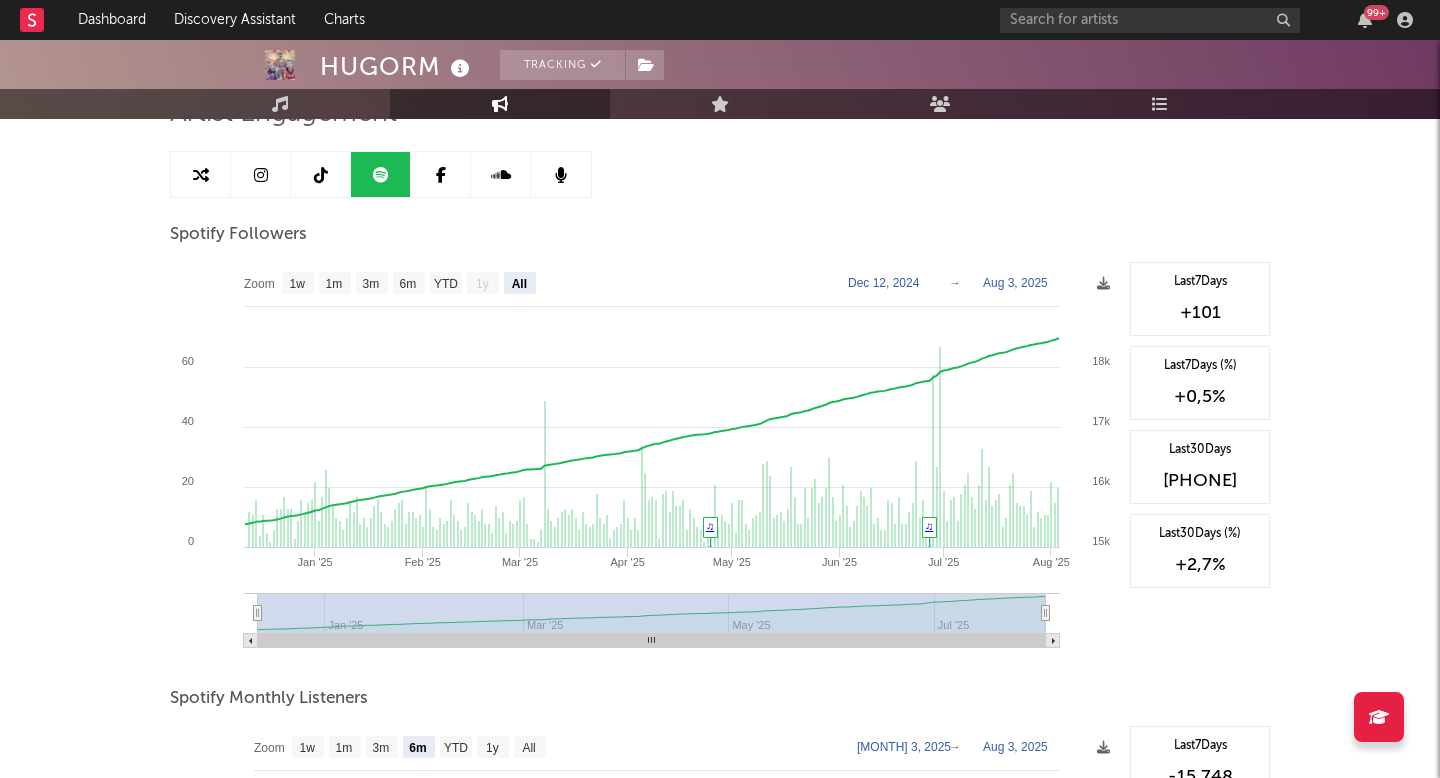 click on "Dec 12, 2024" 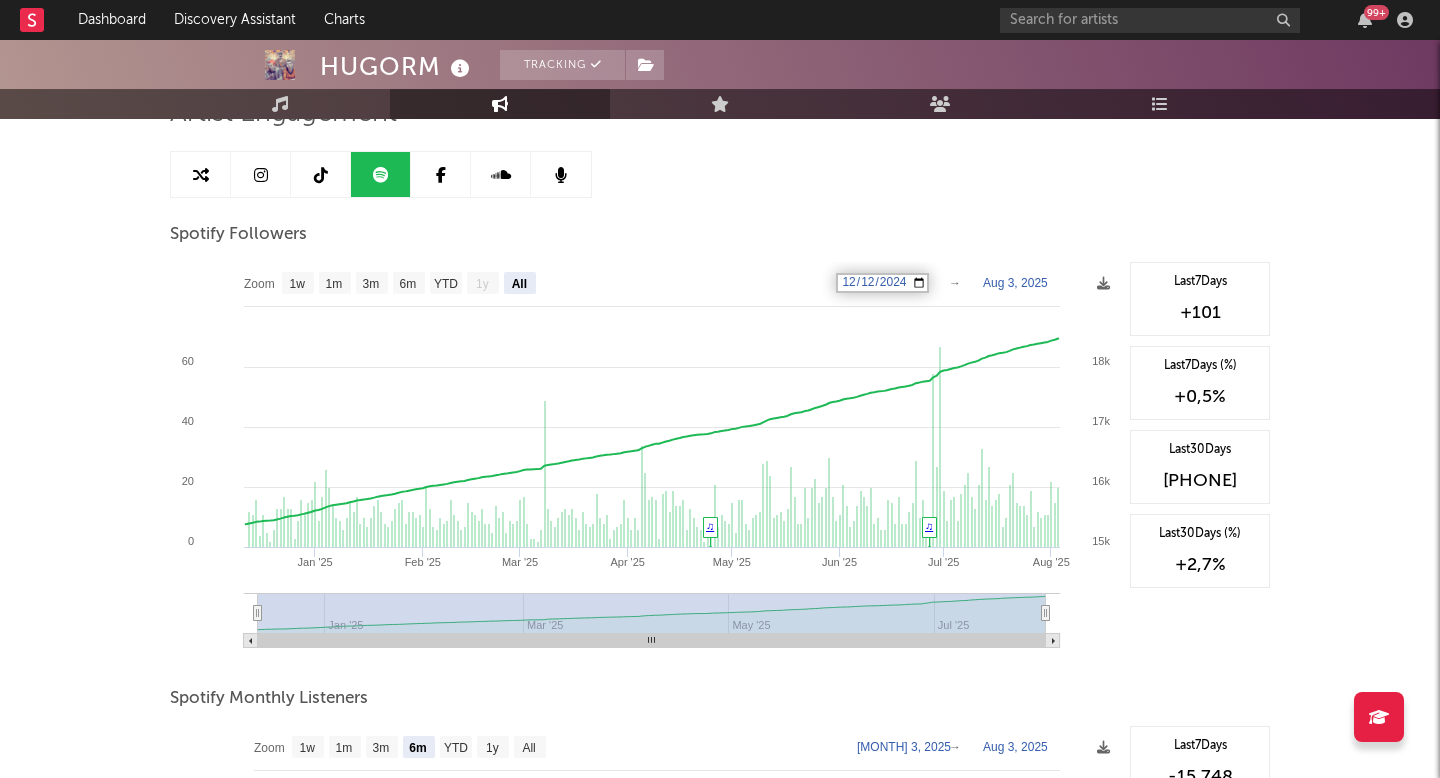 click on "2024-12-12" at bounding box center (882, 283) 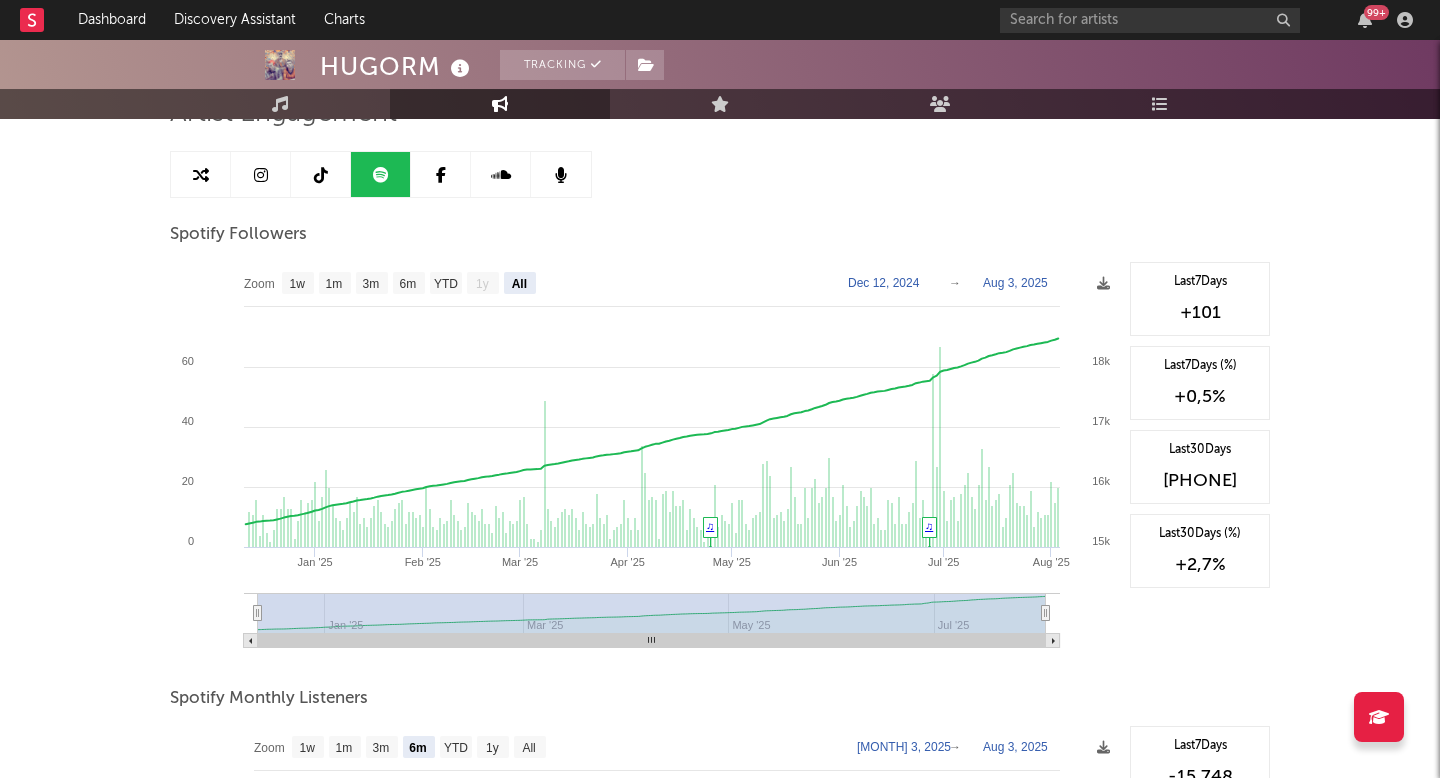 scroll, scrollTop: 0, scrollLeft: 0, axis: both 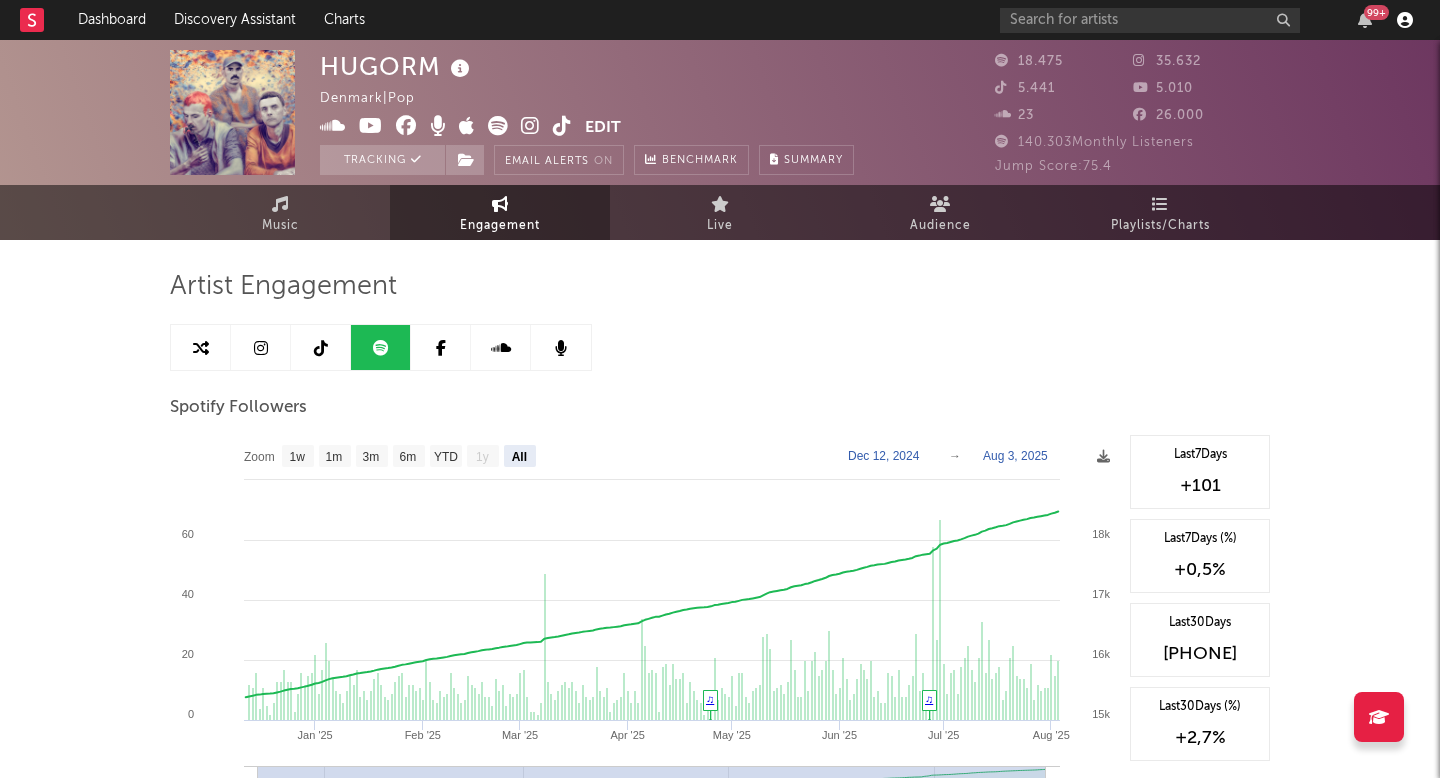 click at bounding box center [1405, 20] 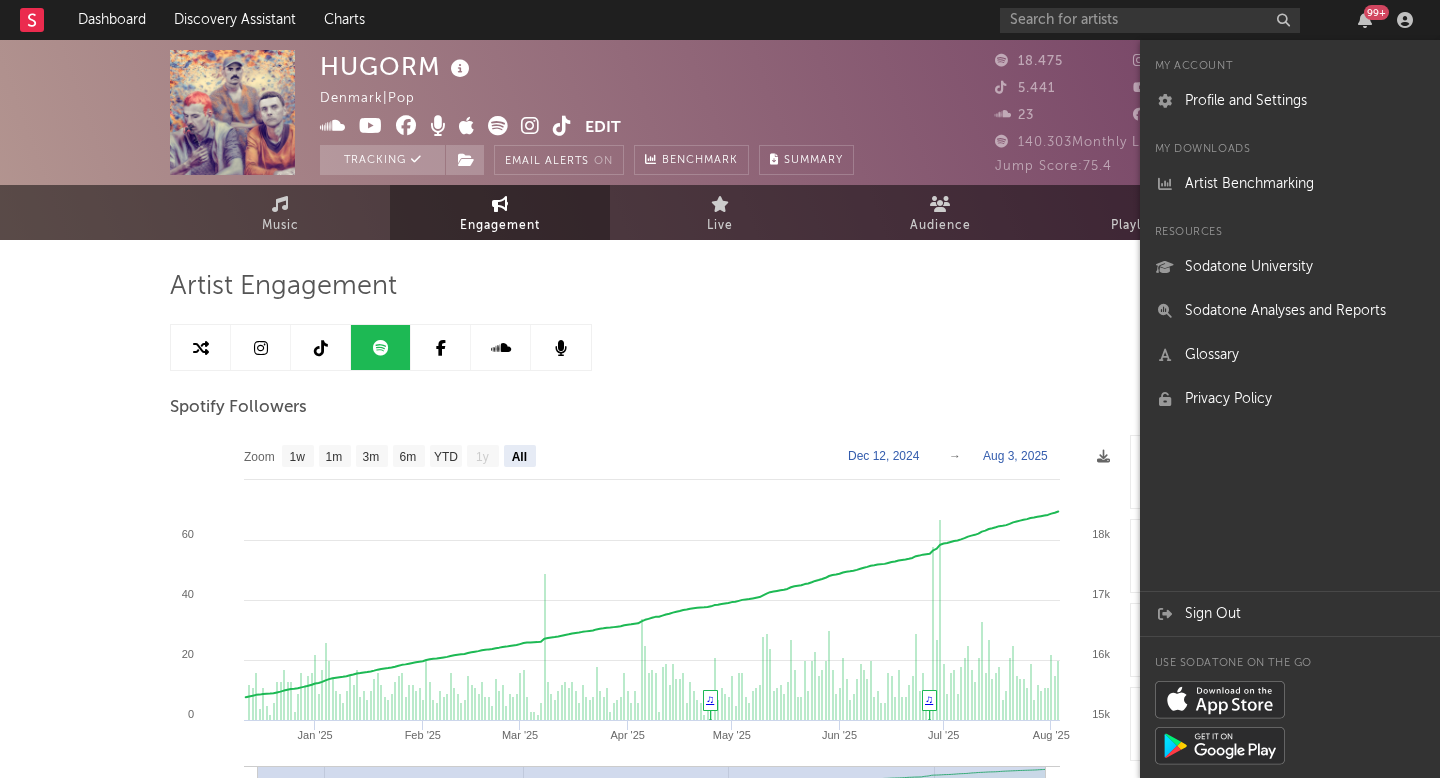 click at bounding box center [720, 430] 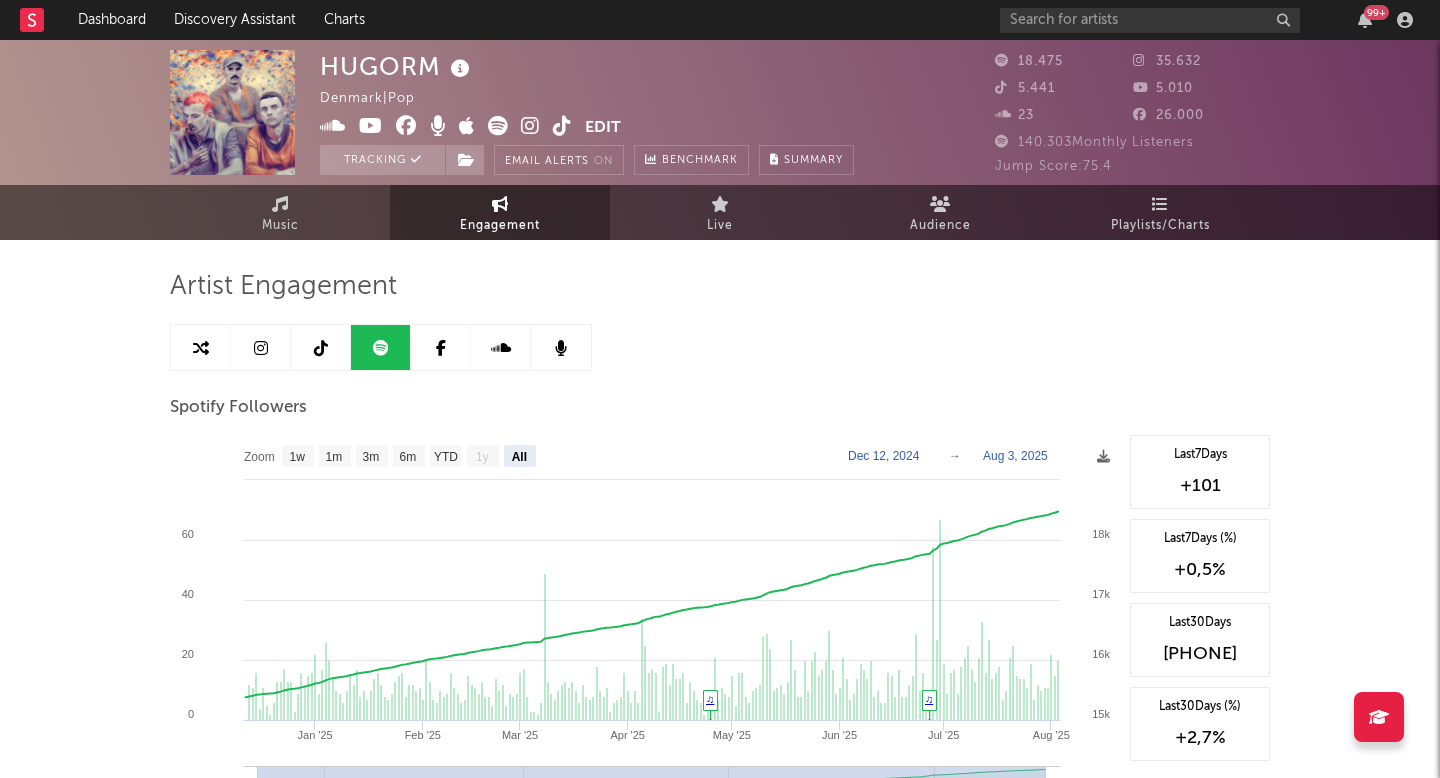 scroll, scrollTop: 5, scrollLeft: 0, axis: vertical 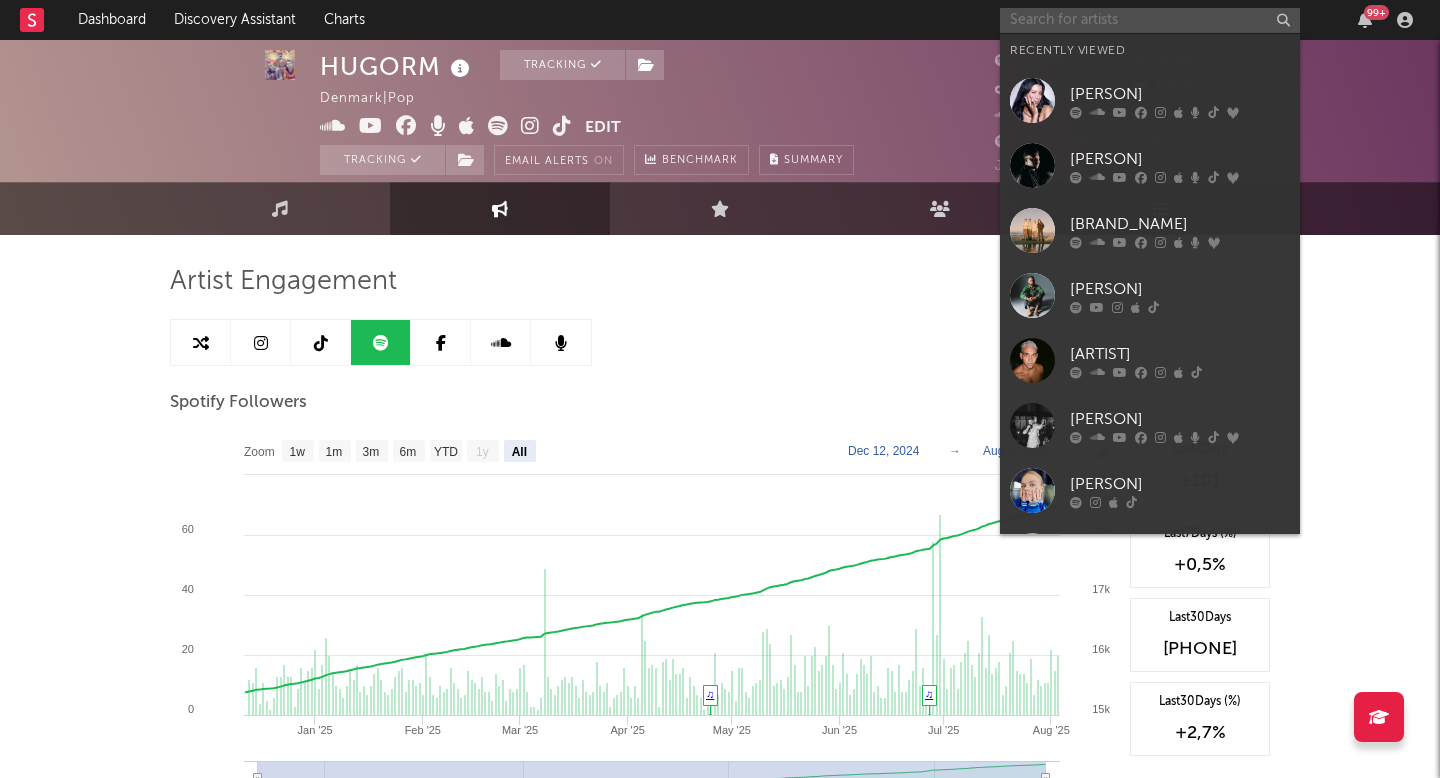 click at bounding box center [1150, 20] 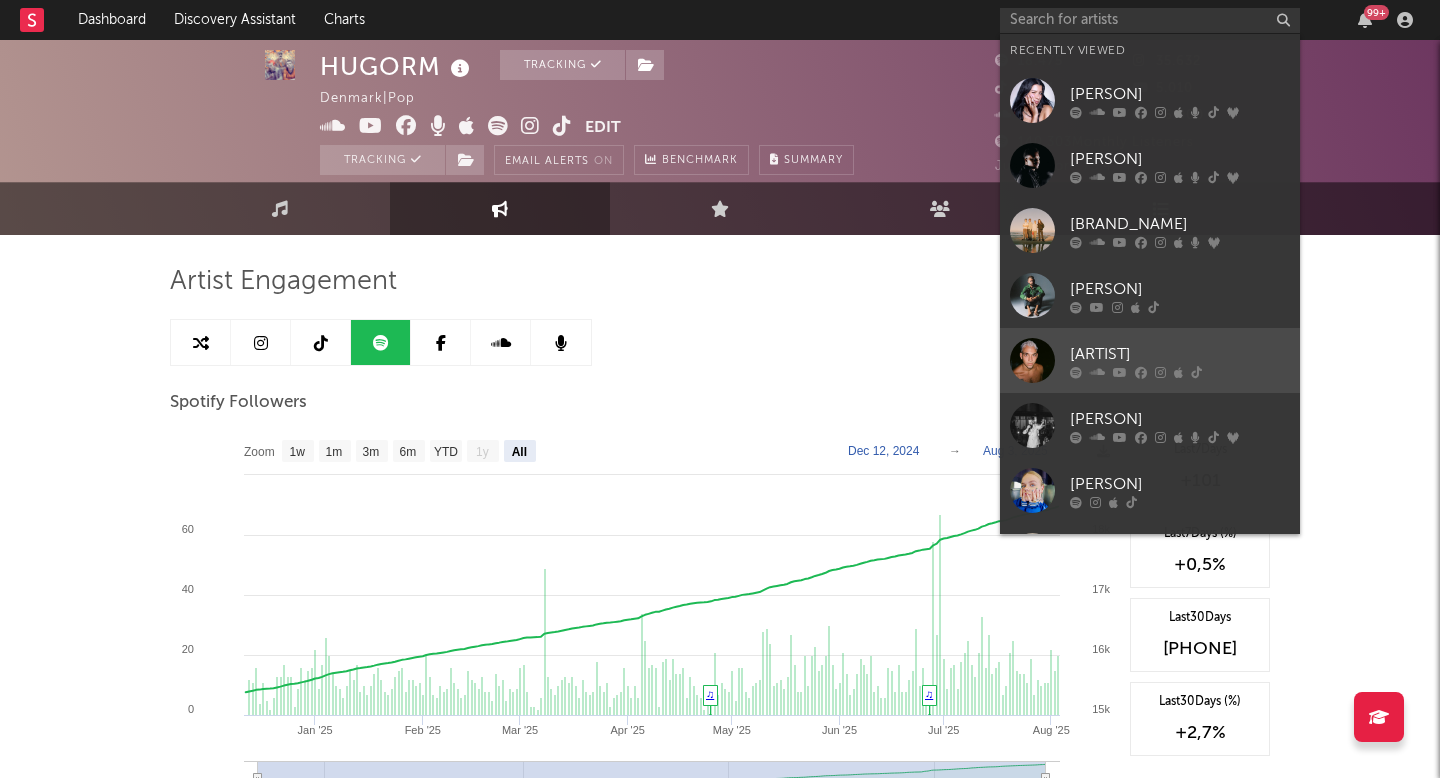 click at bounding box center [1032, 360] 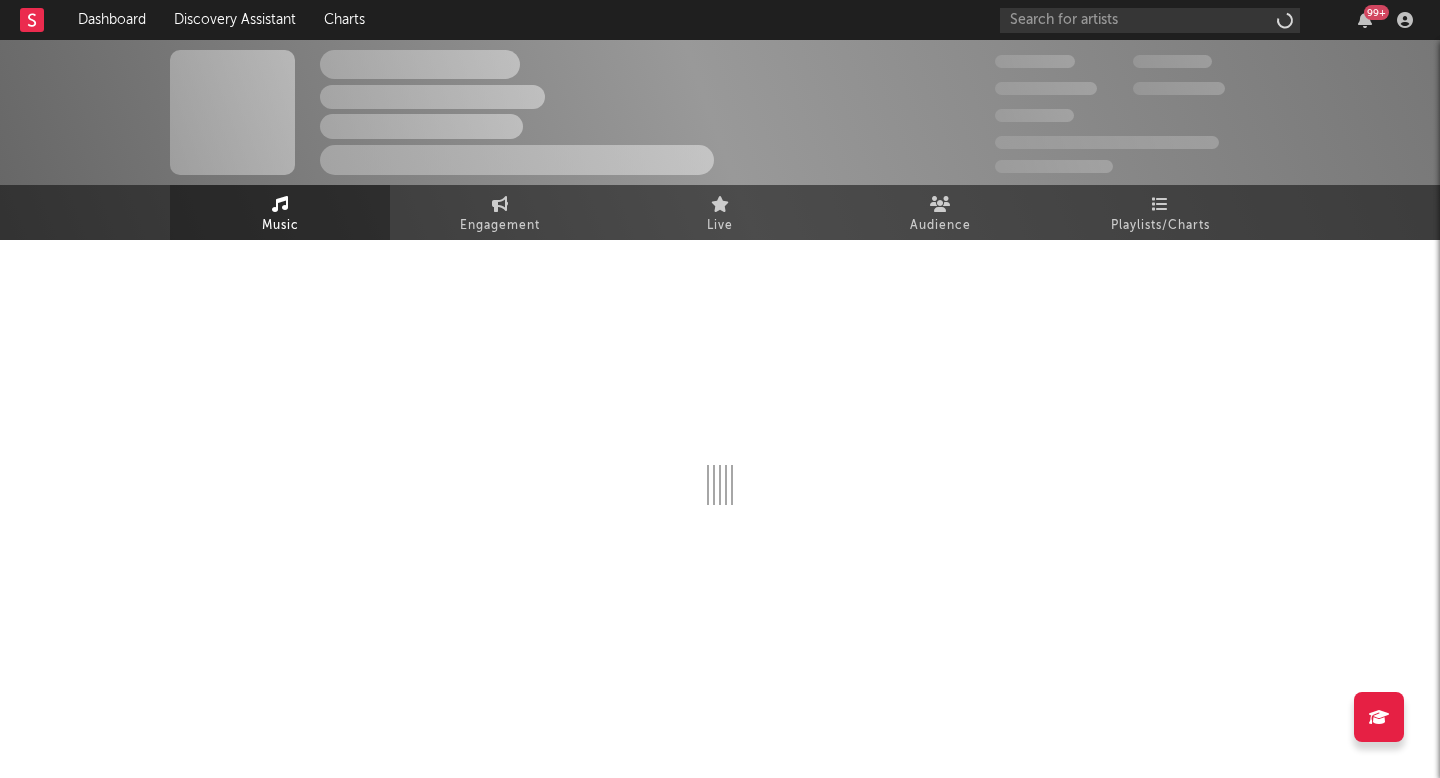 scroll, scrollTop: 0, scrollLeft: 0, axis: both 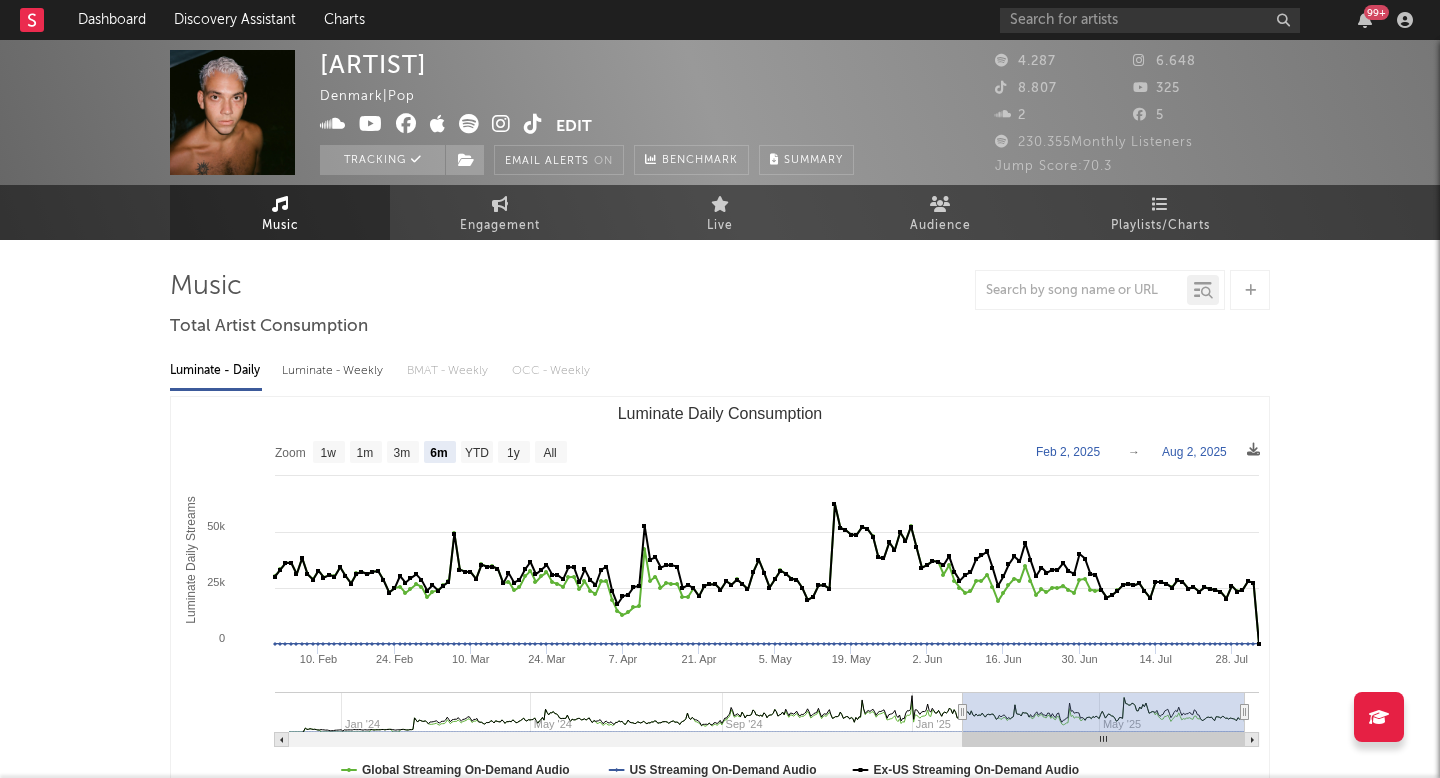 select on "6m" 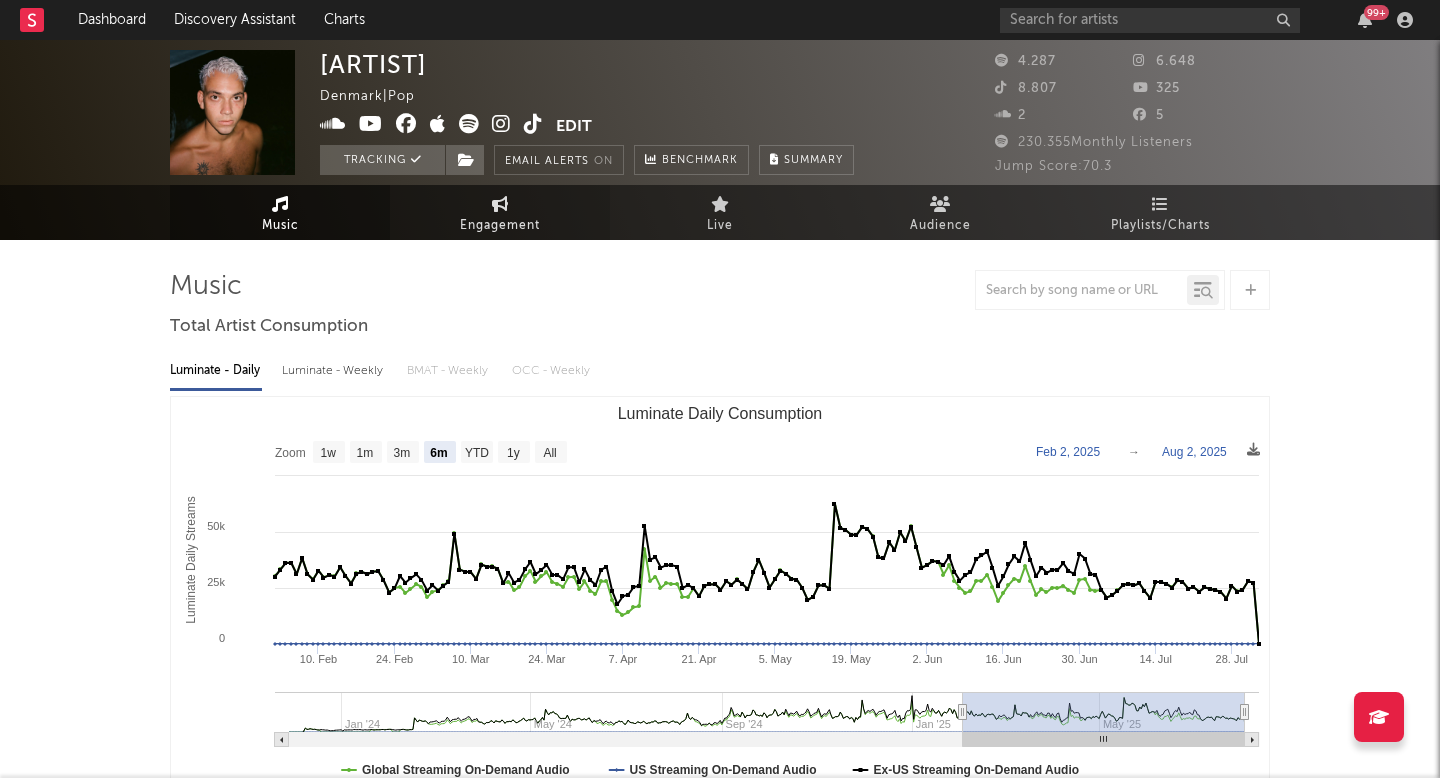 click at bounding box center (500, 204) 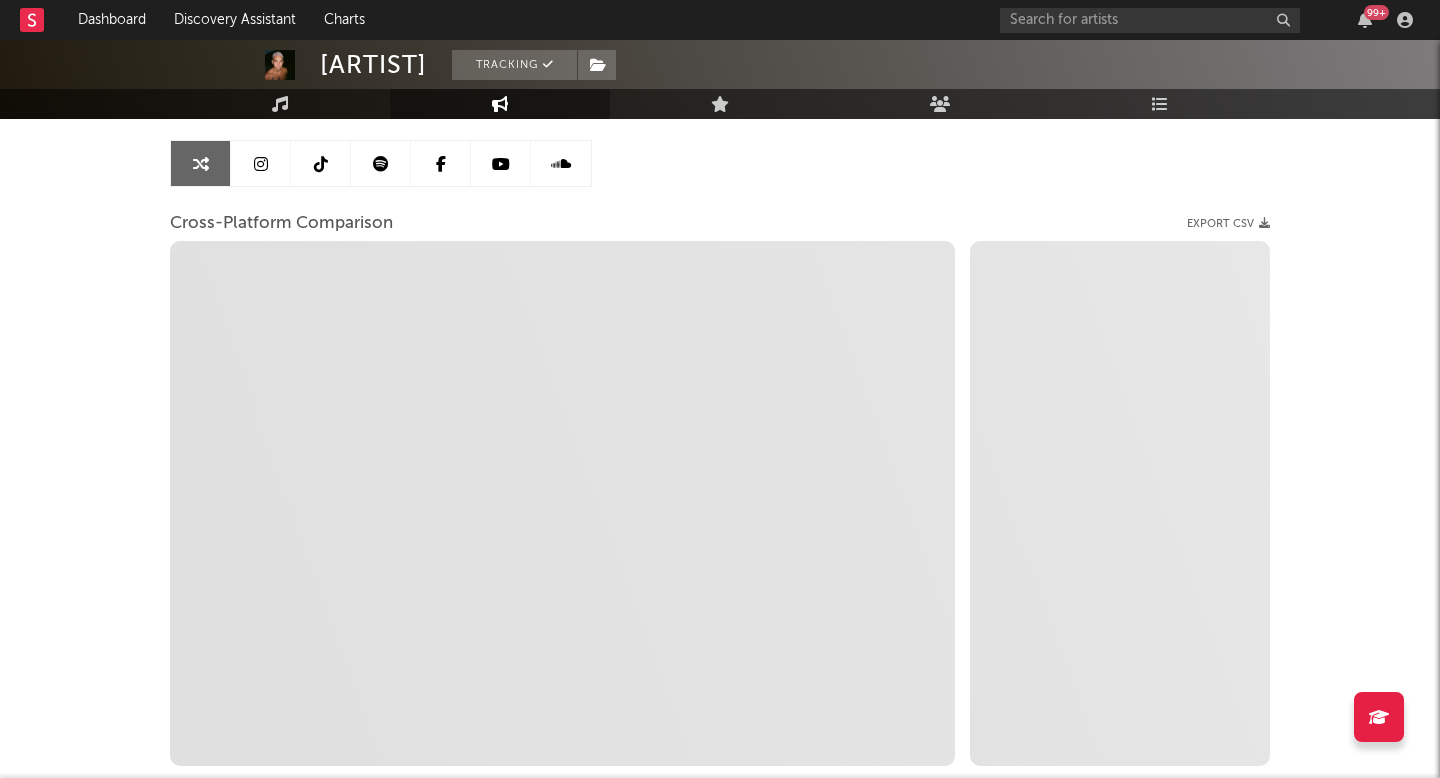 scroll, scrollTop: 175, scrollLeft: 0, axis: vertical 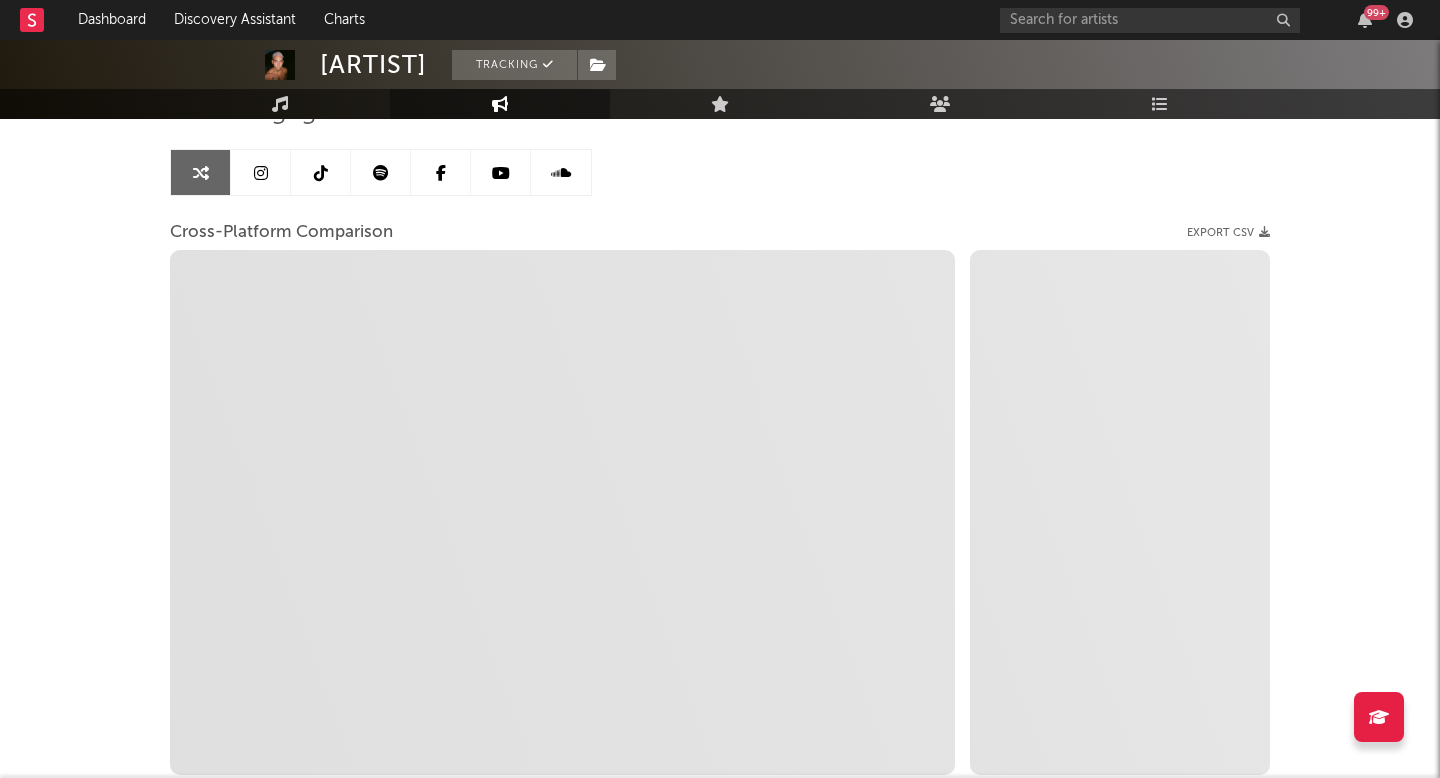 select on "1m" 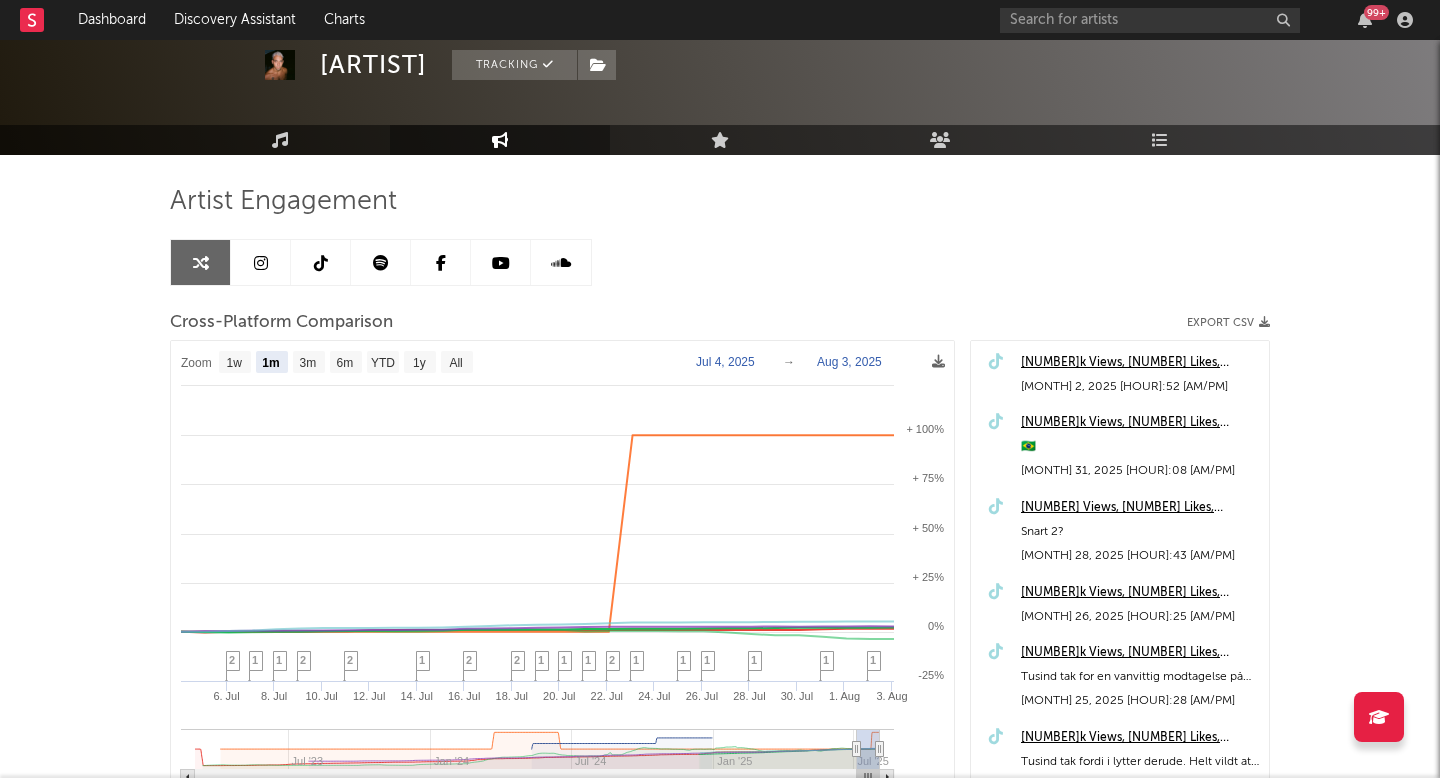 scroll, scrollTop: 90, scrollLeft: 0, axis: vertical 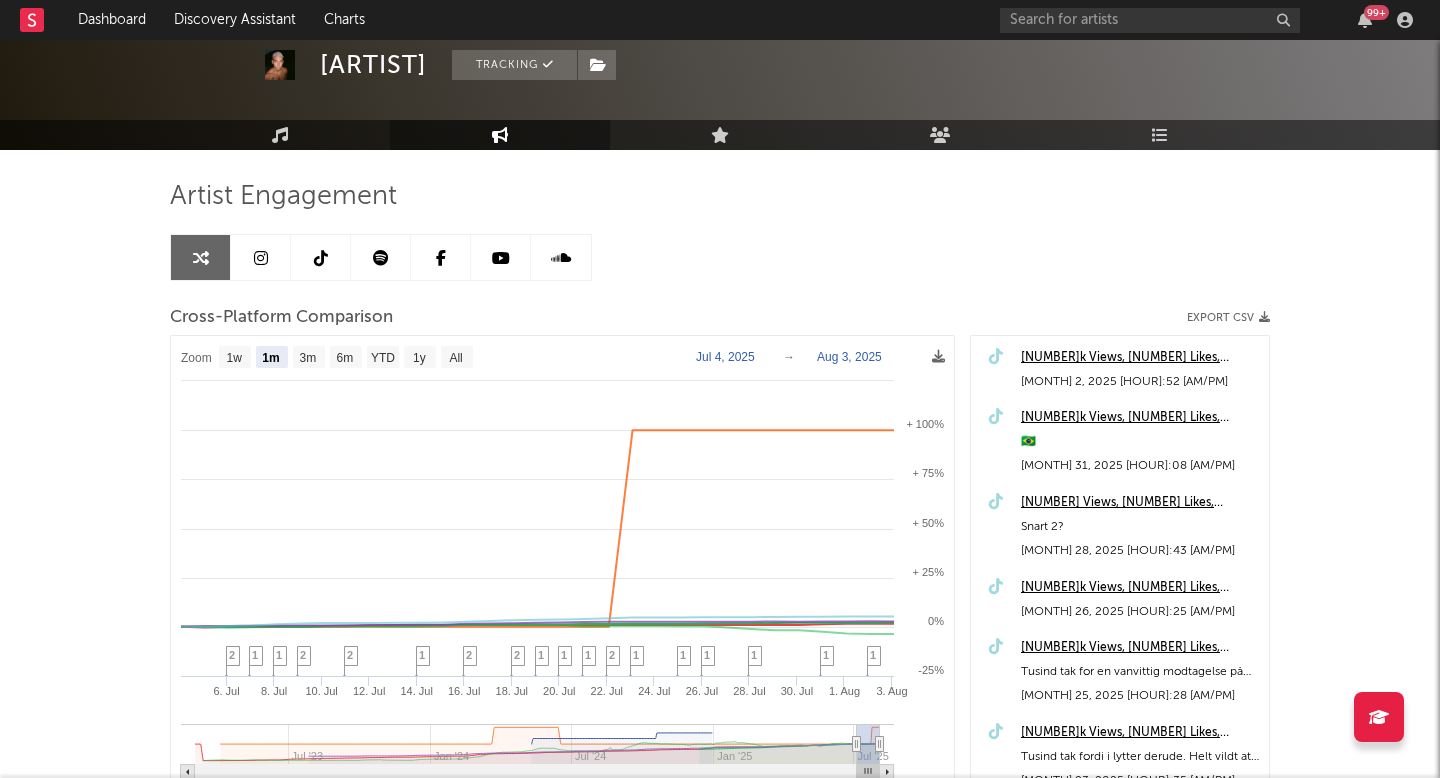 click at bounding box center [261, 258] 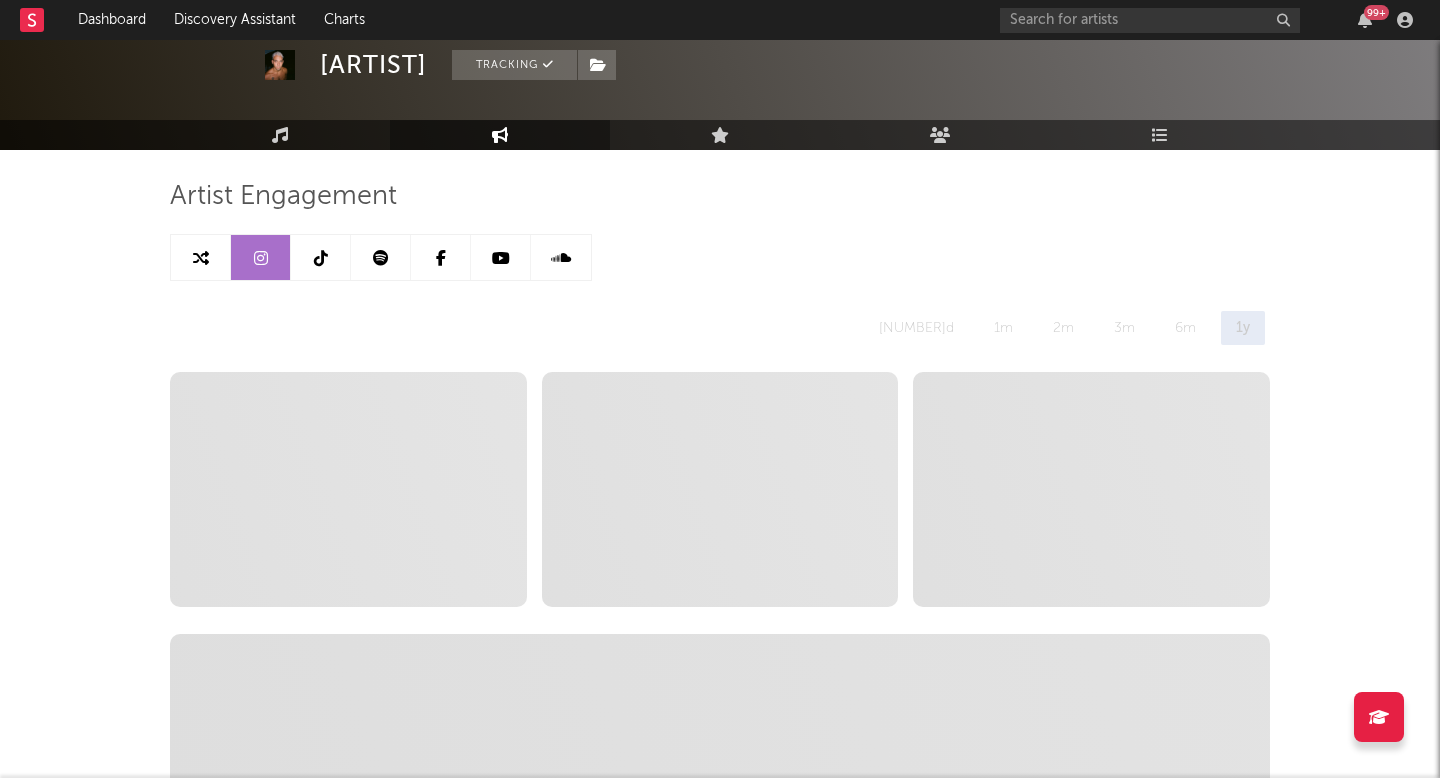 select on "6m" 